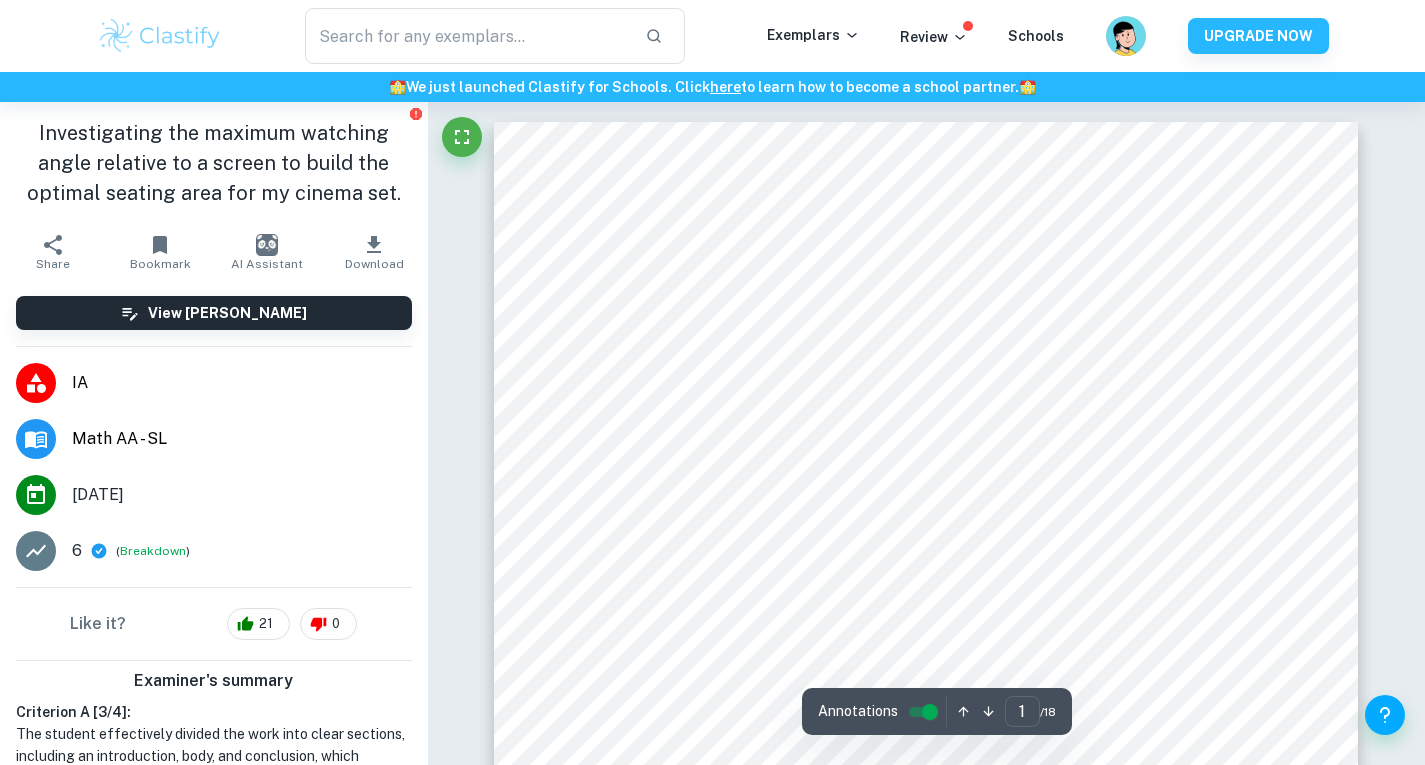 scroll, scrollTop: 0, scrollLeft: 0, axis: both 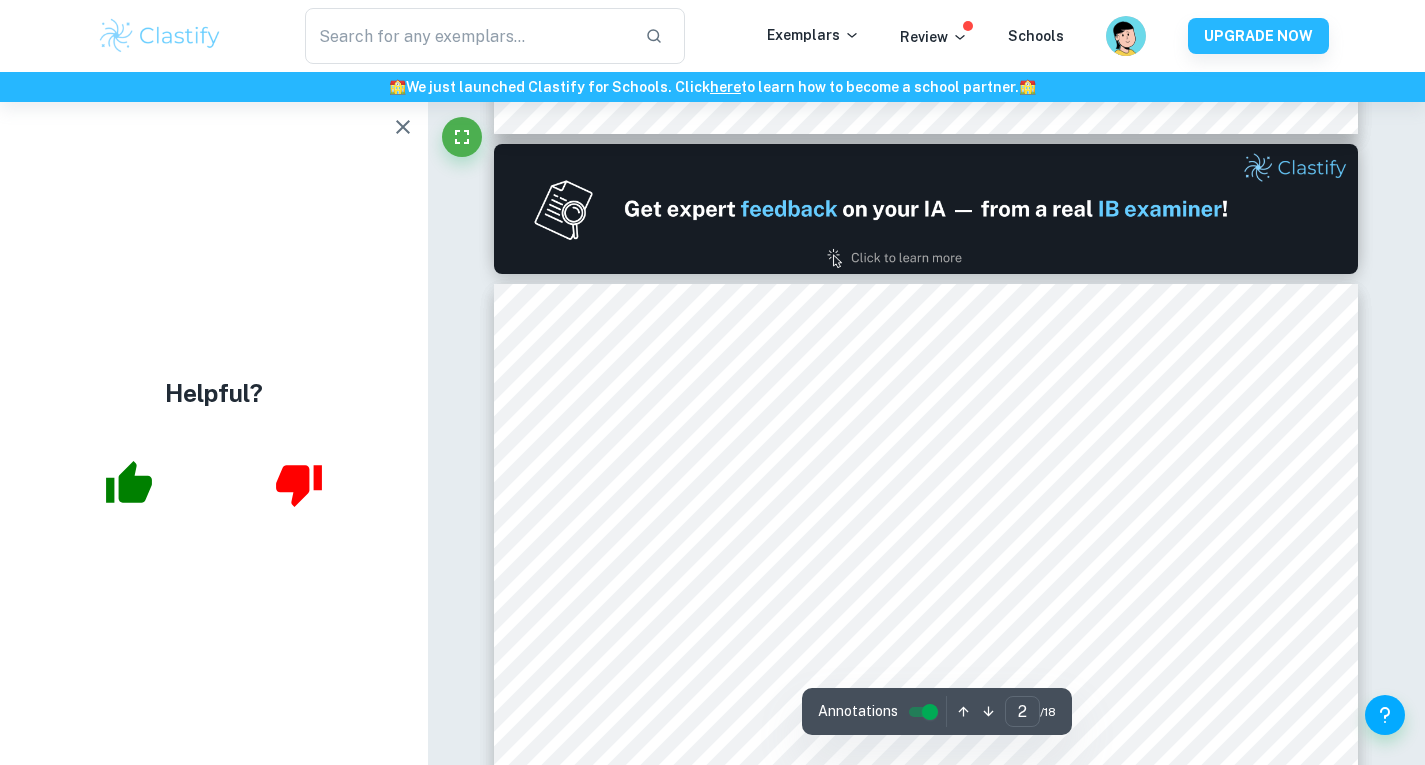 type on "1" 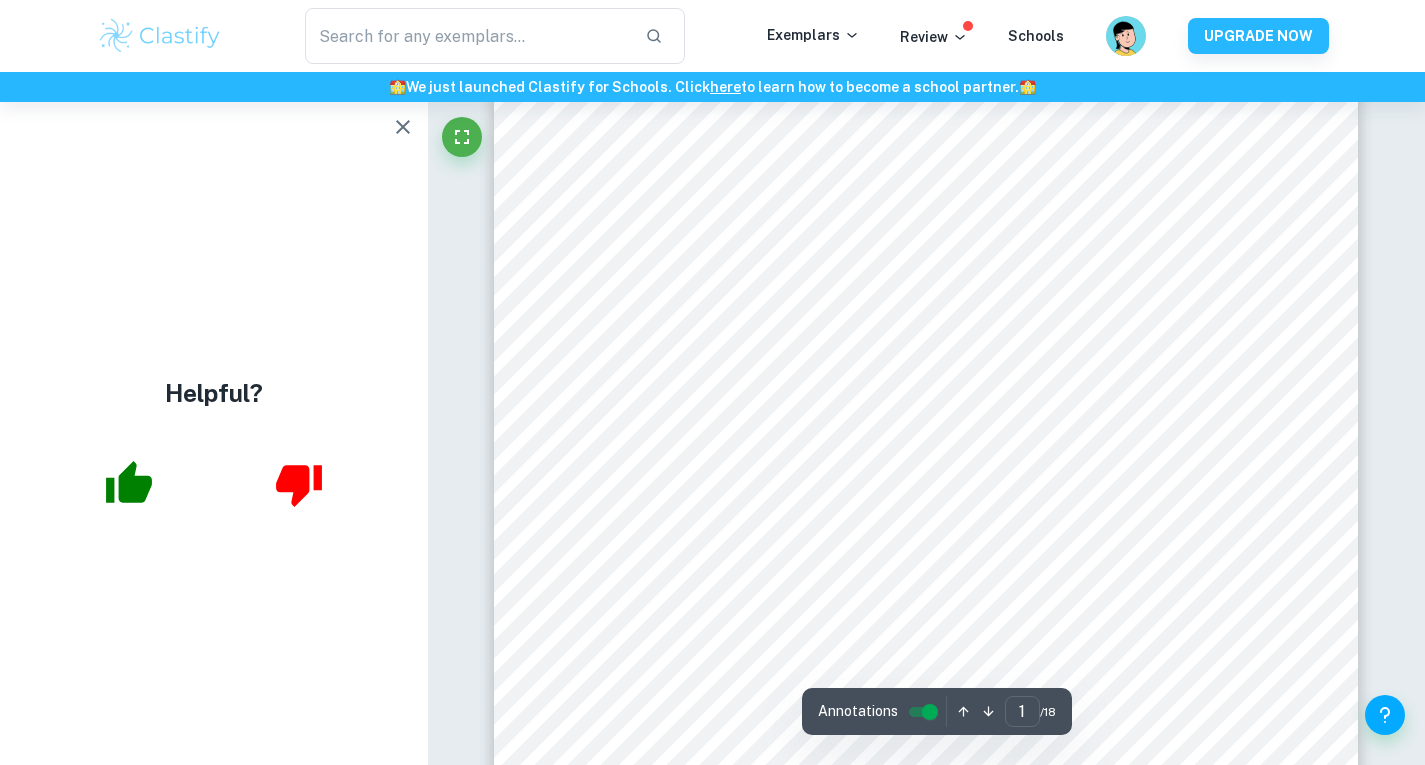 scroll, scrollTop: 0, scrollLeft: 0, axis: both 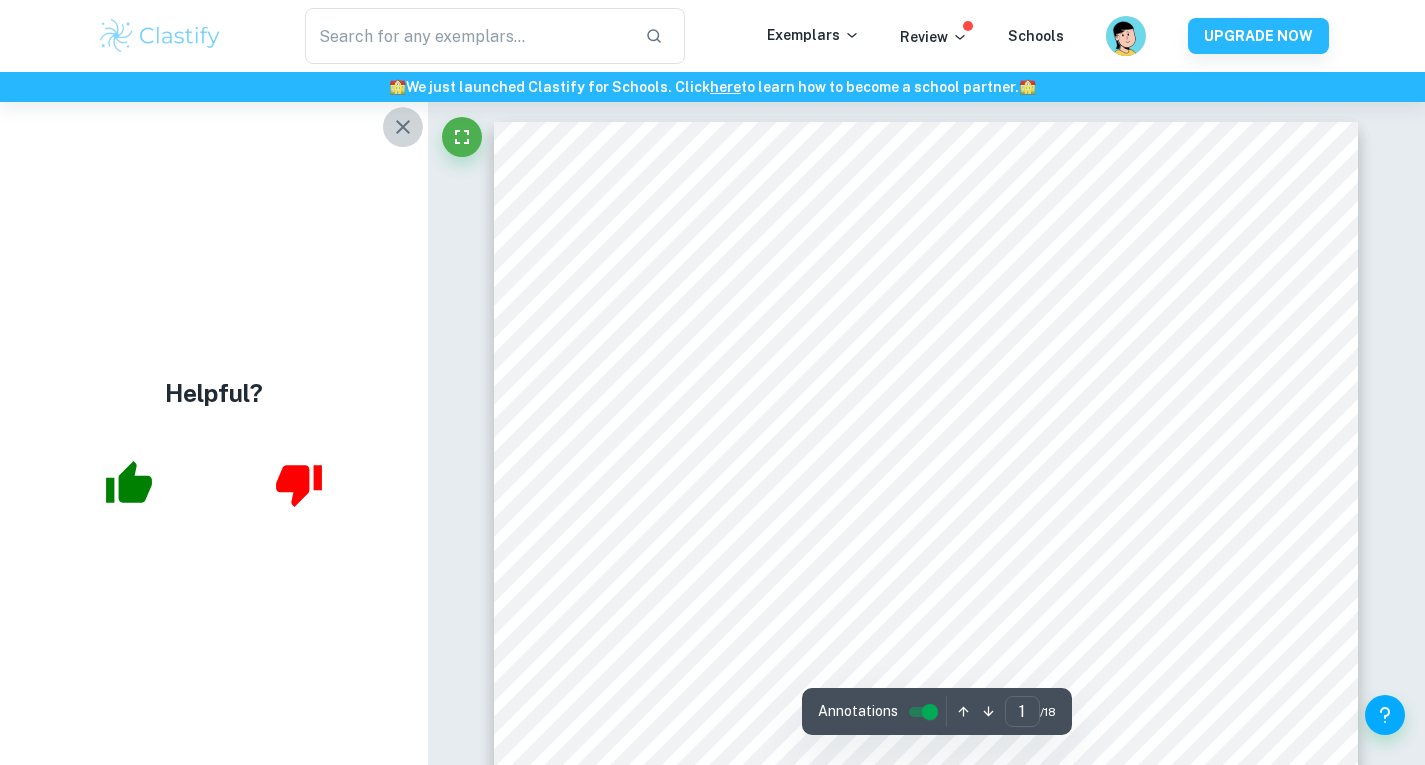 click at bounding box center (403, 127) 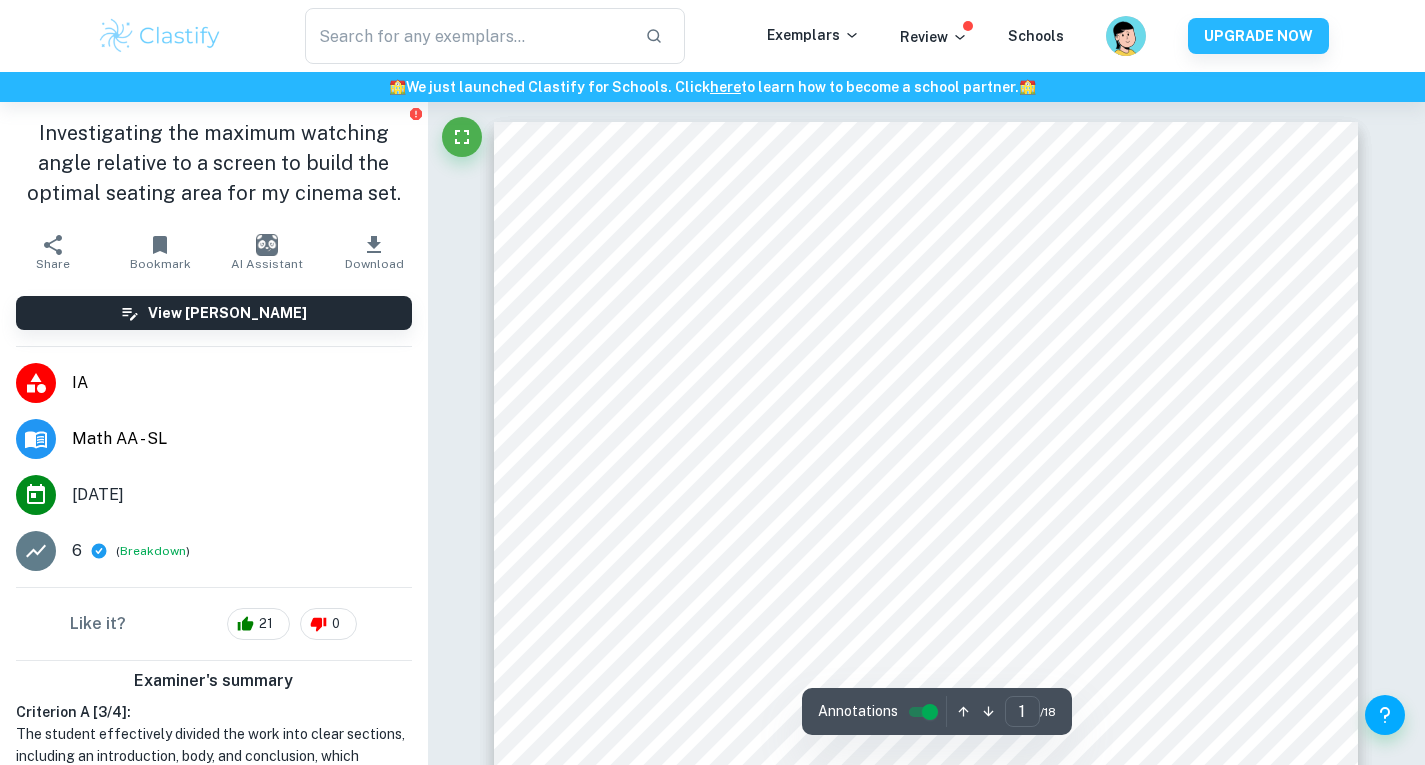 click at bounding box center [160, 36] 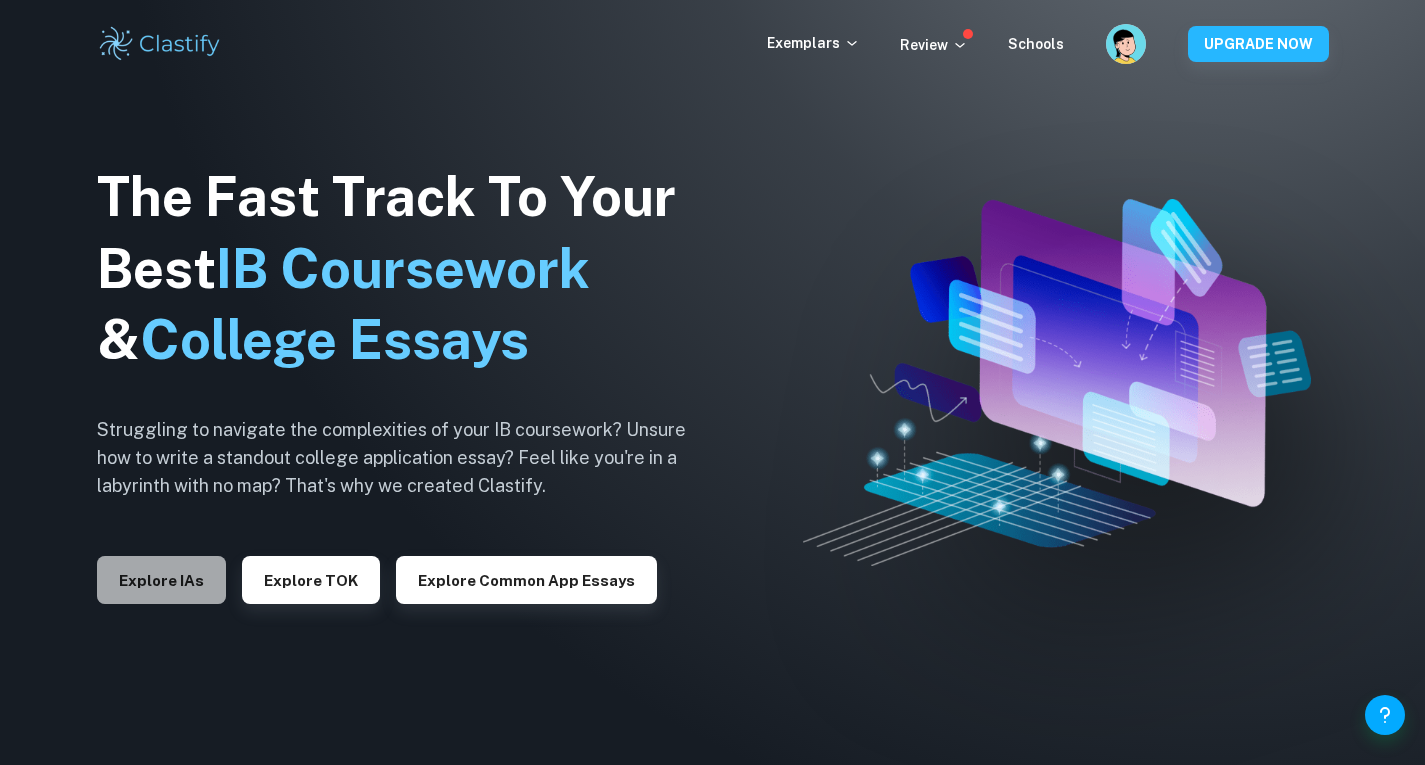 click on "Explore IAs" at bounding box center [161, 580] 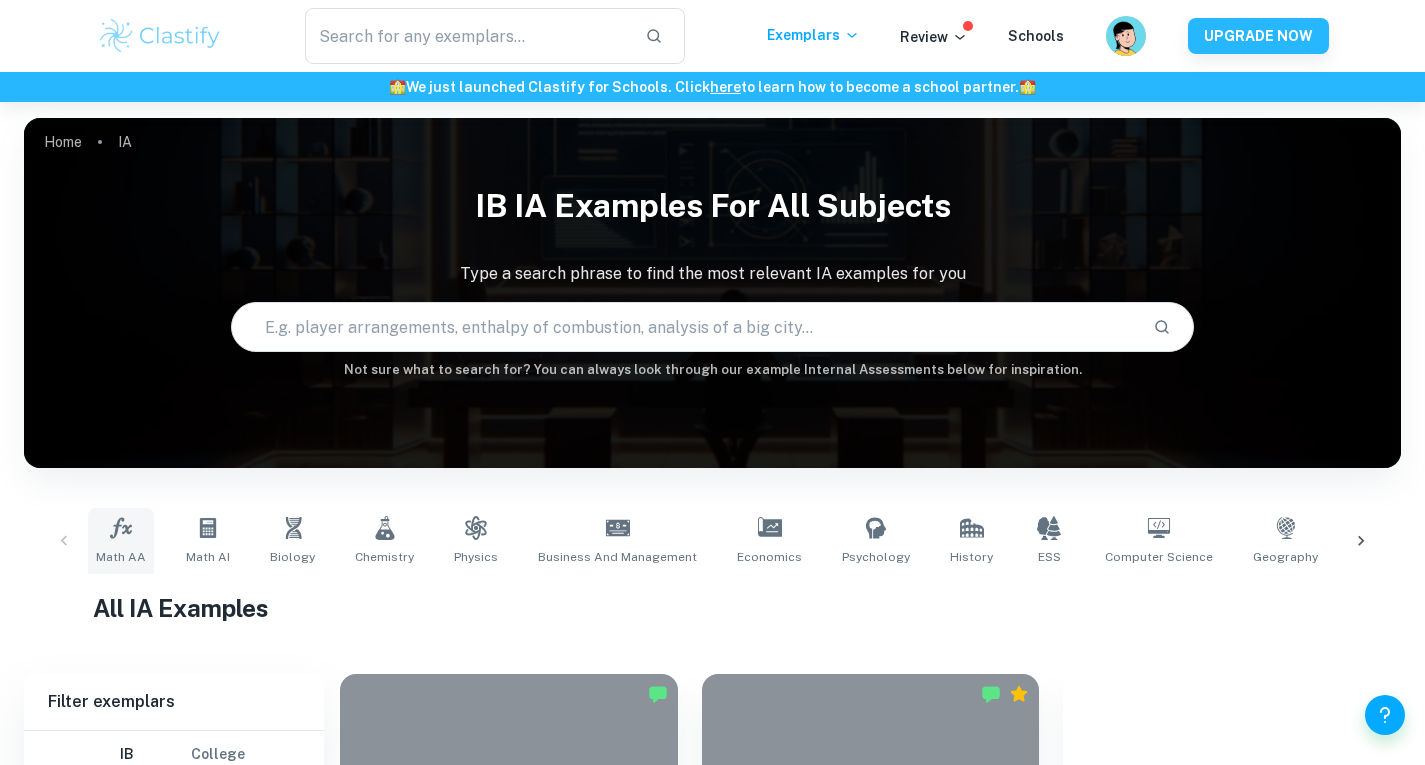 click on "Math AA" at bounding box center [121, 557] 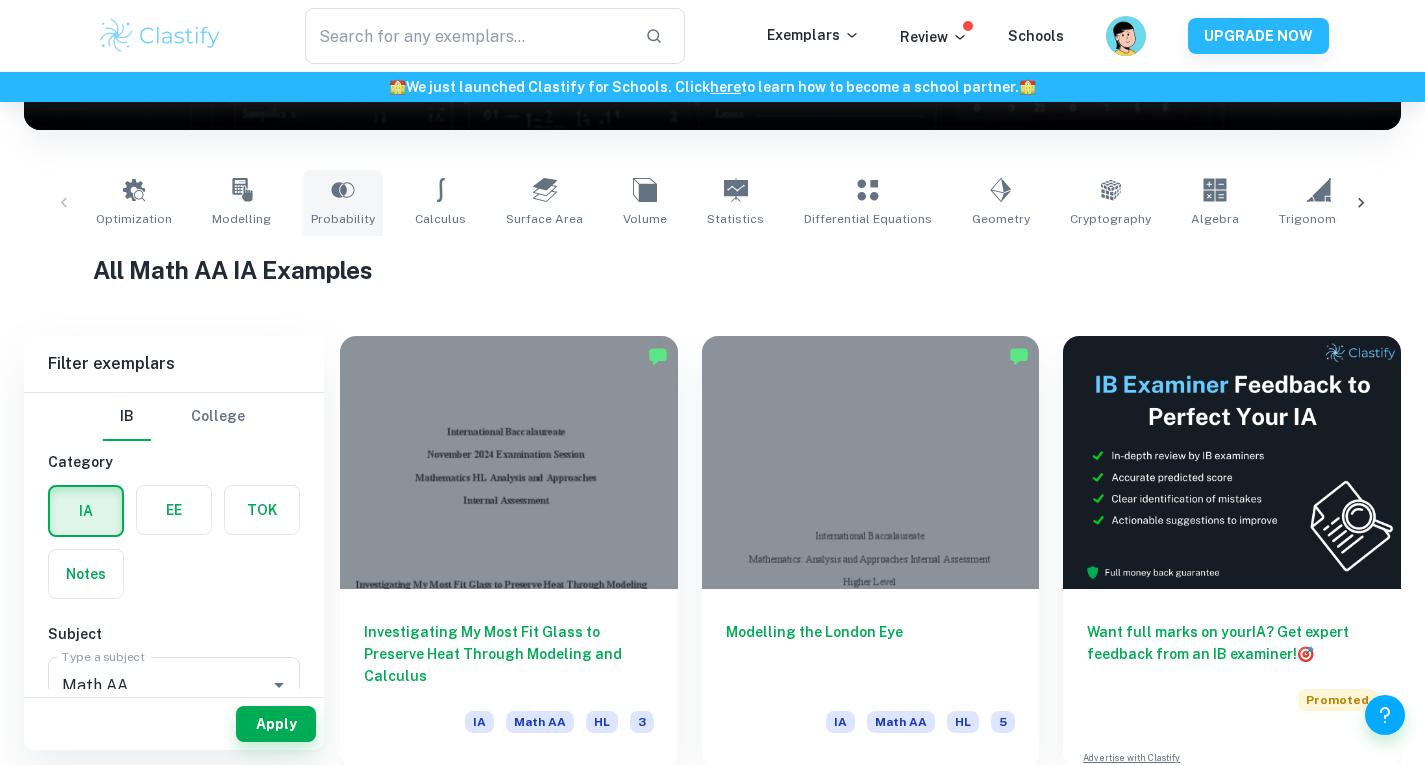 scroll, scrollTop: 340, scrollLeft: 0, axis: vertical 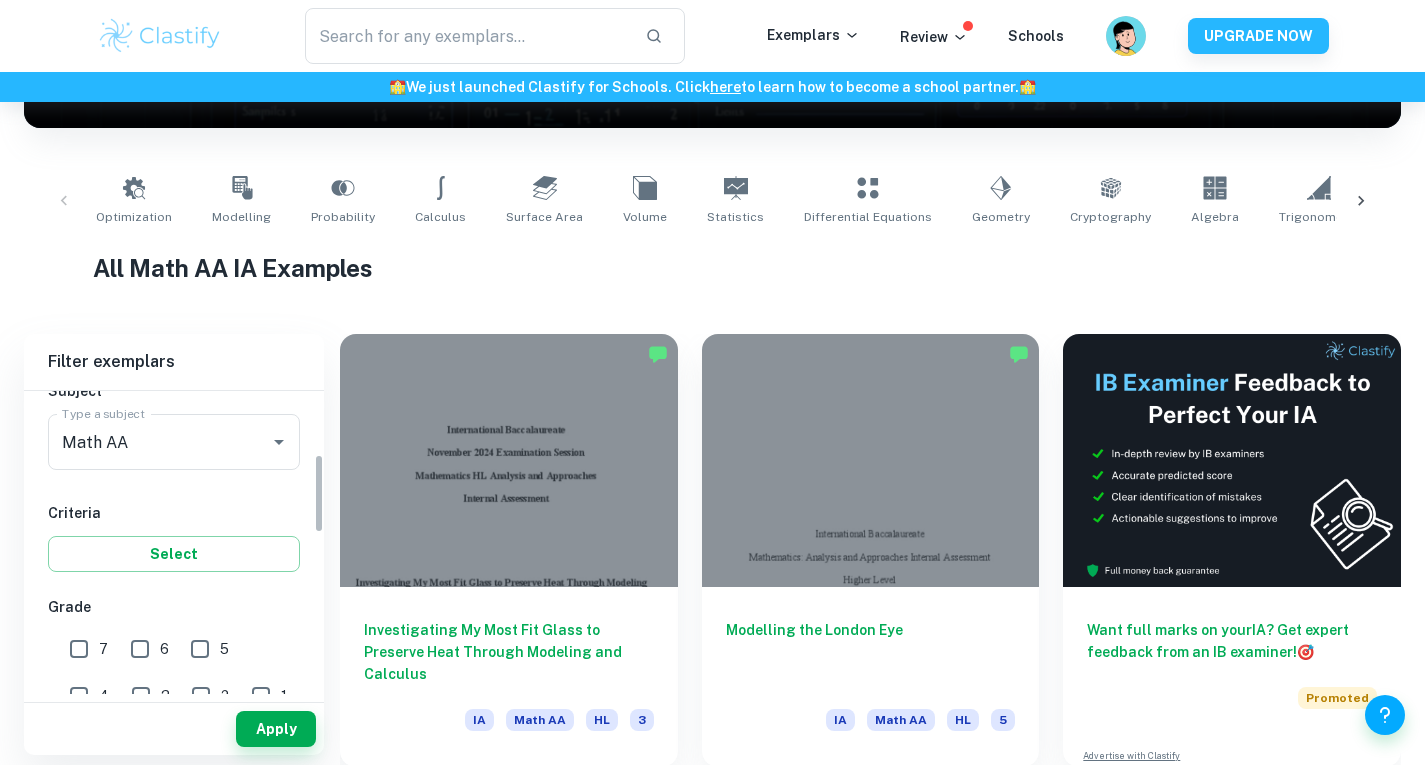 click on "7" at bounding box center [79, 649] 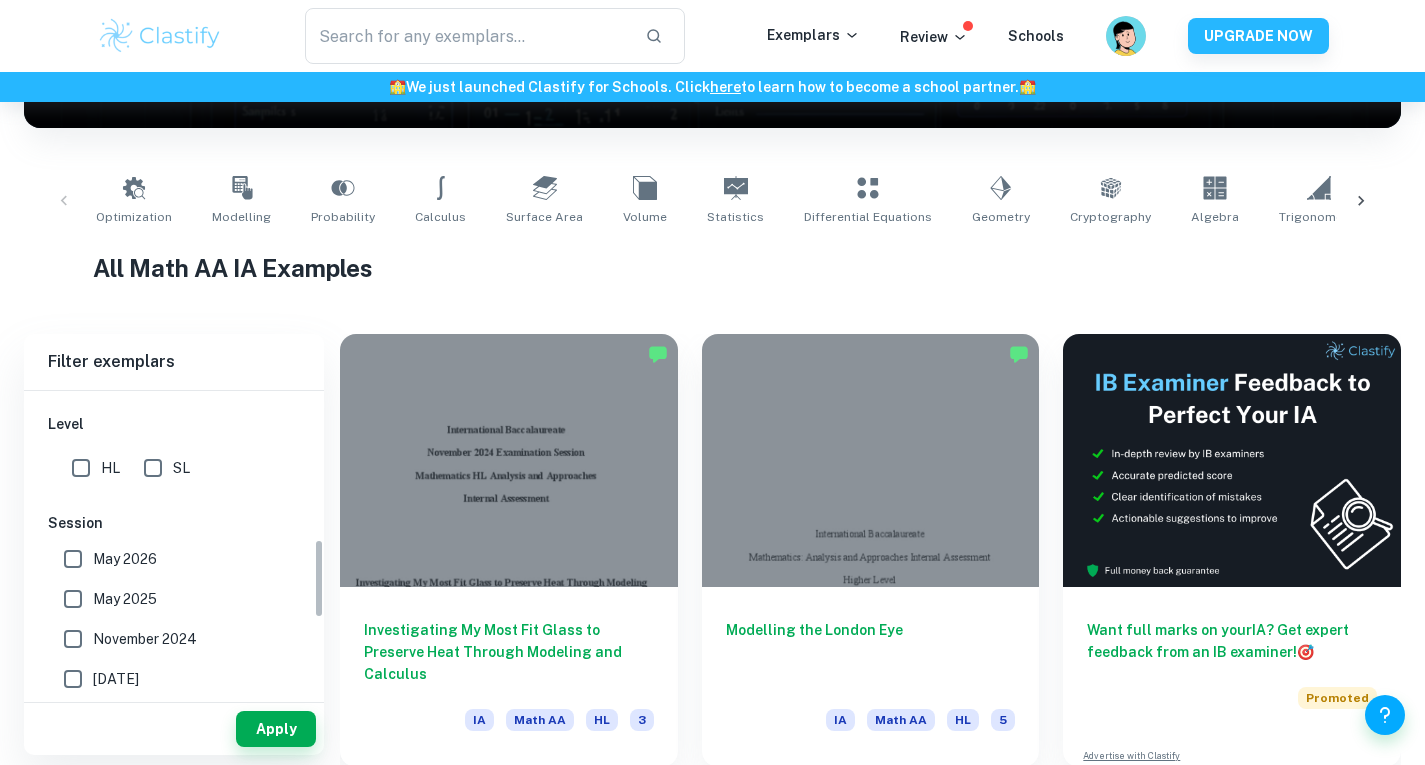 scroll, scrollTop: 572, scrollLeft: 0, axis: vertical 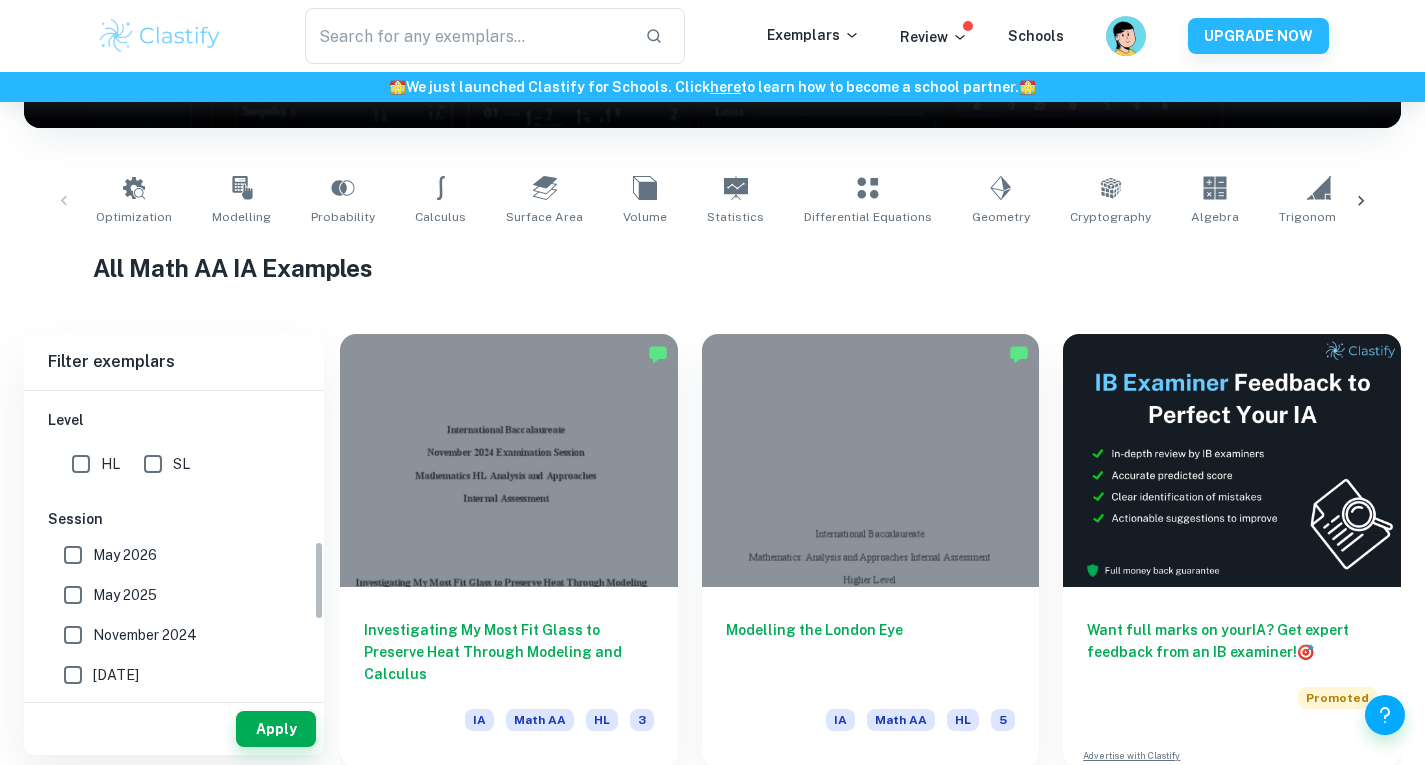 click on "May 2026" at bounding box center (125, 555) 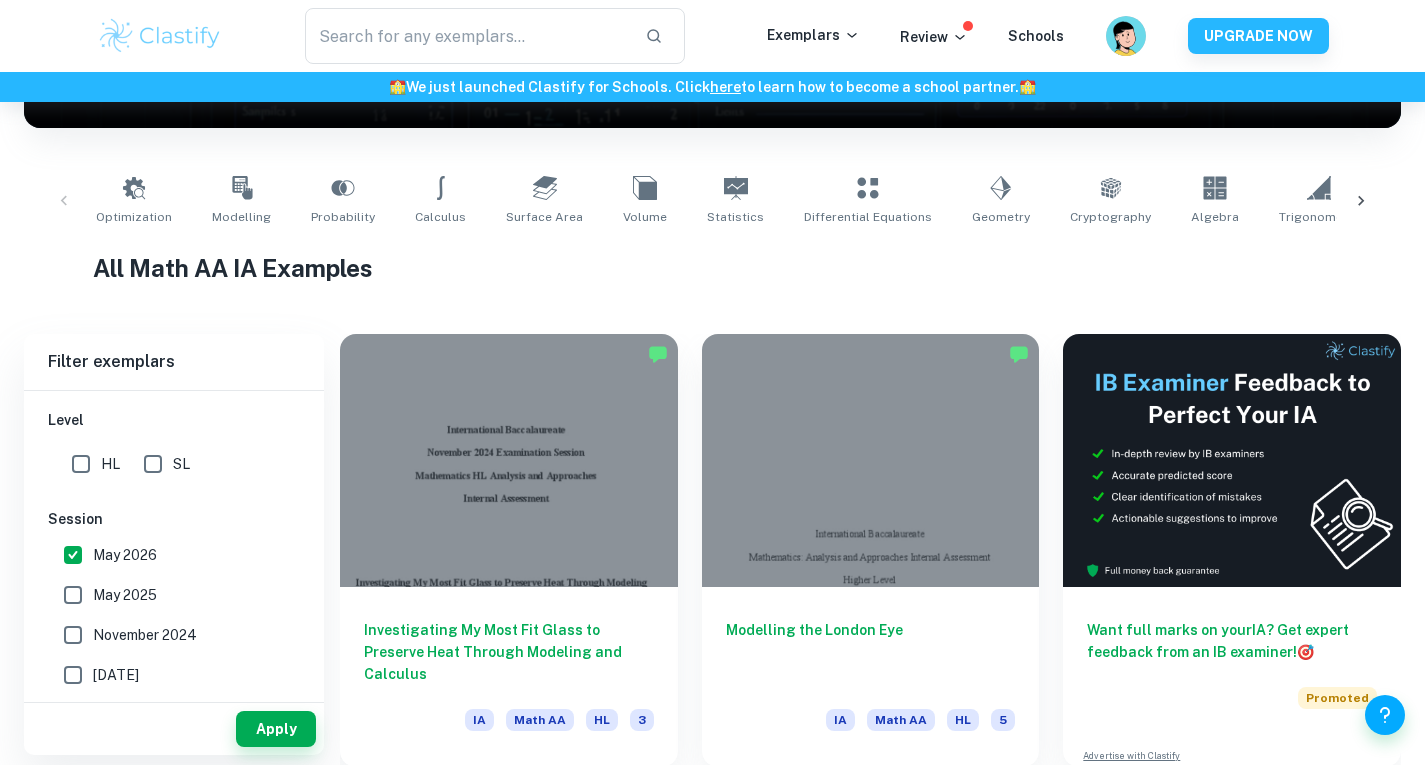 click on "May 2025" at bounding box center [125, 595] 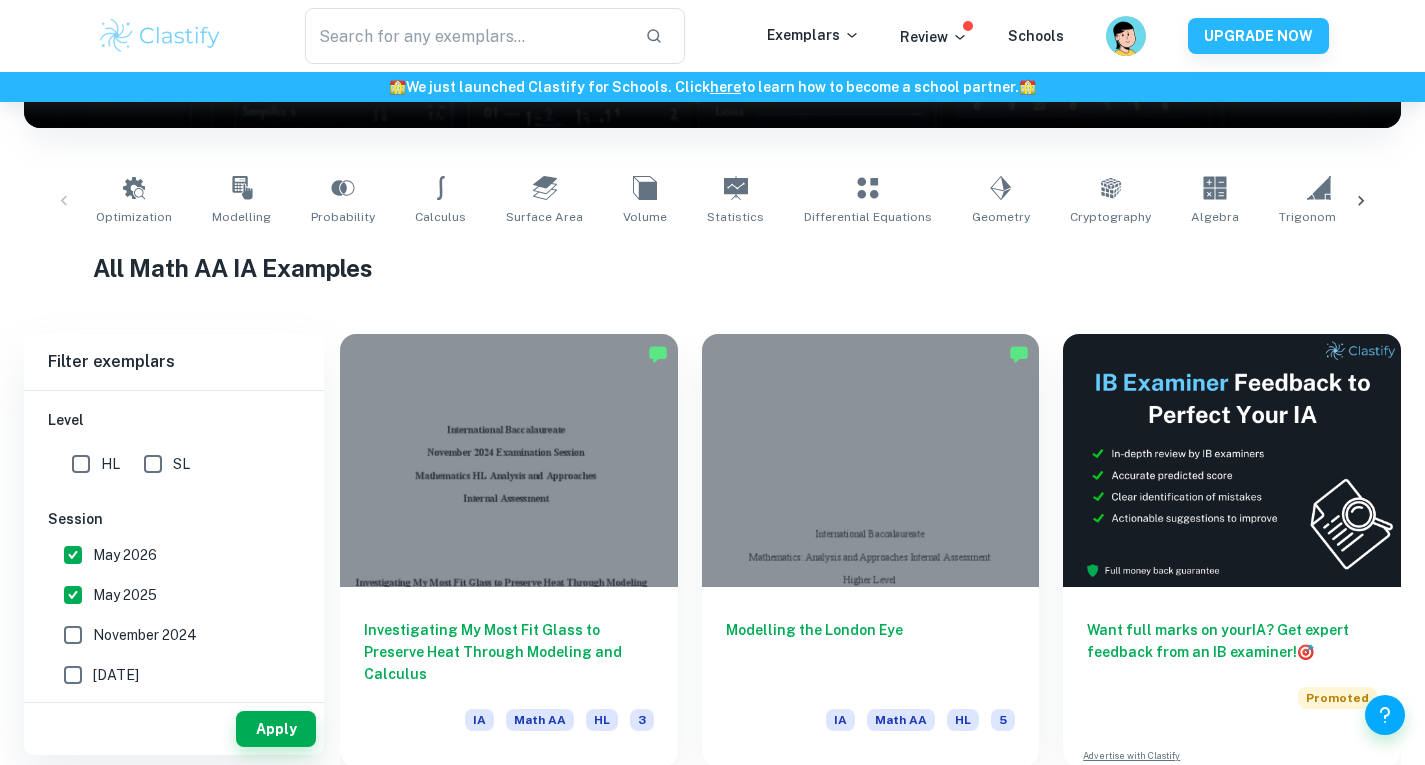click on "November 2024" at bounding box center (145, 635) 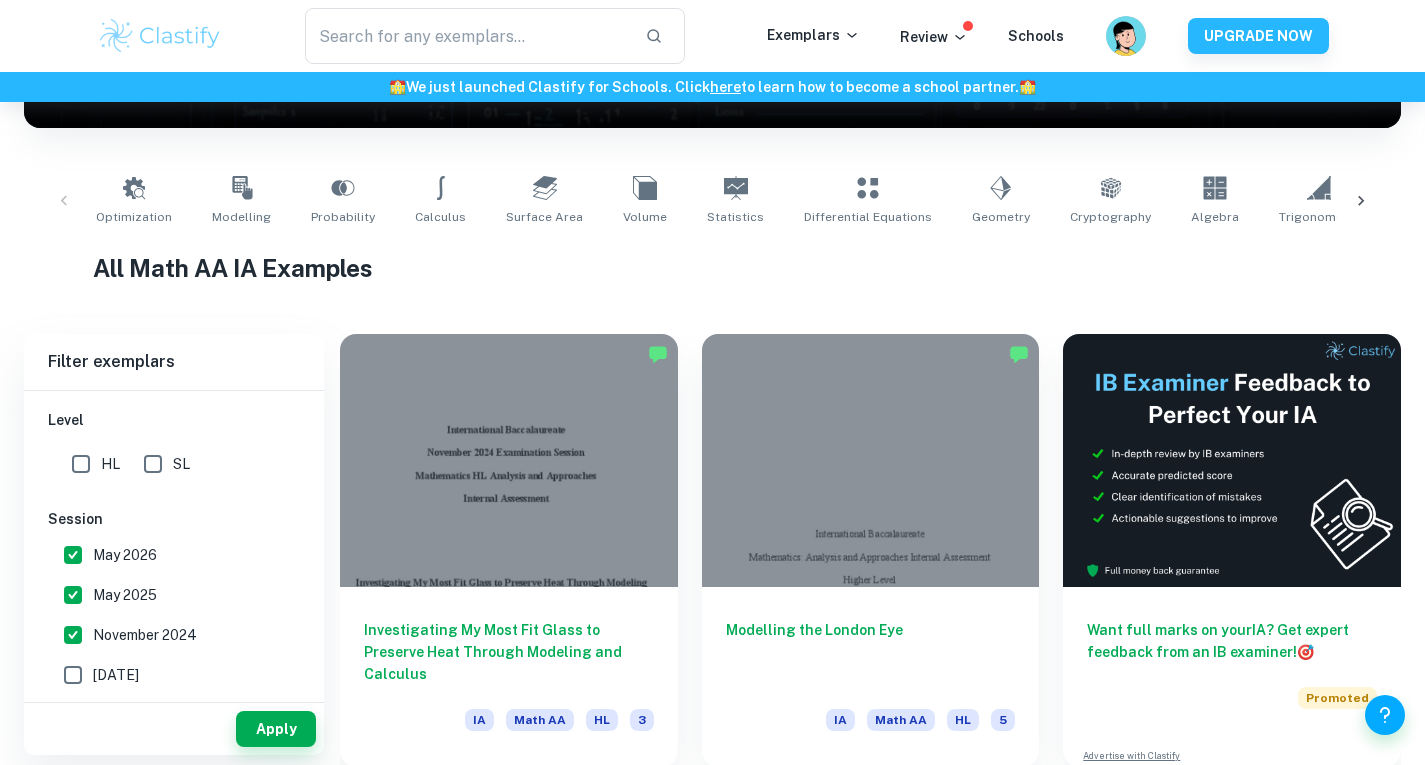 click on "May 2024" at bounding box center [116, 675] 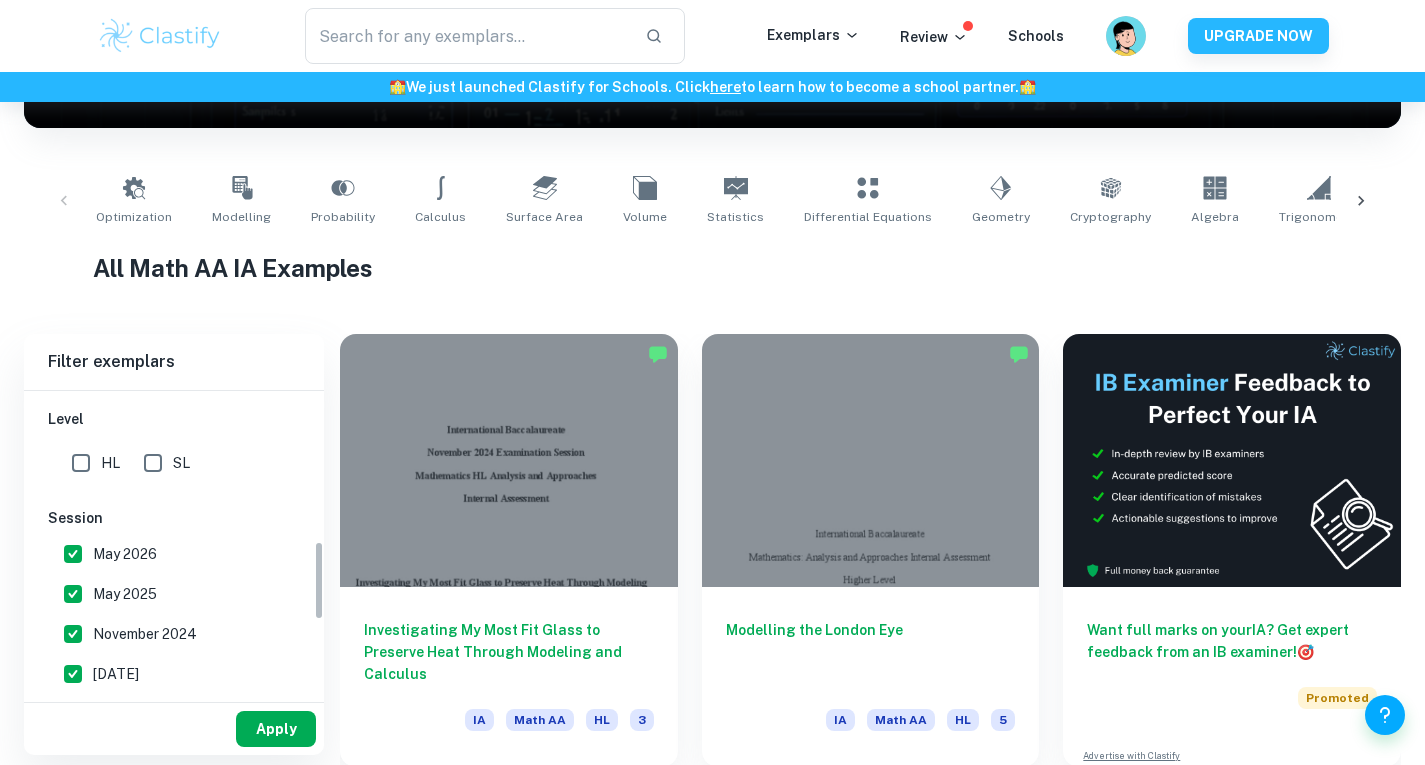 click on "Apply" at bounding box center (276, 729) 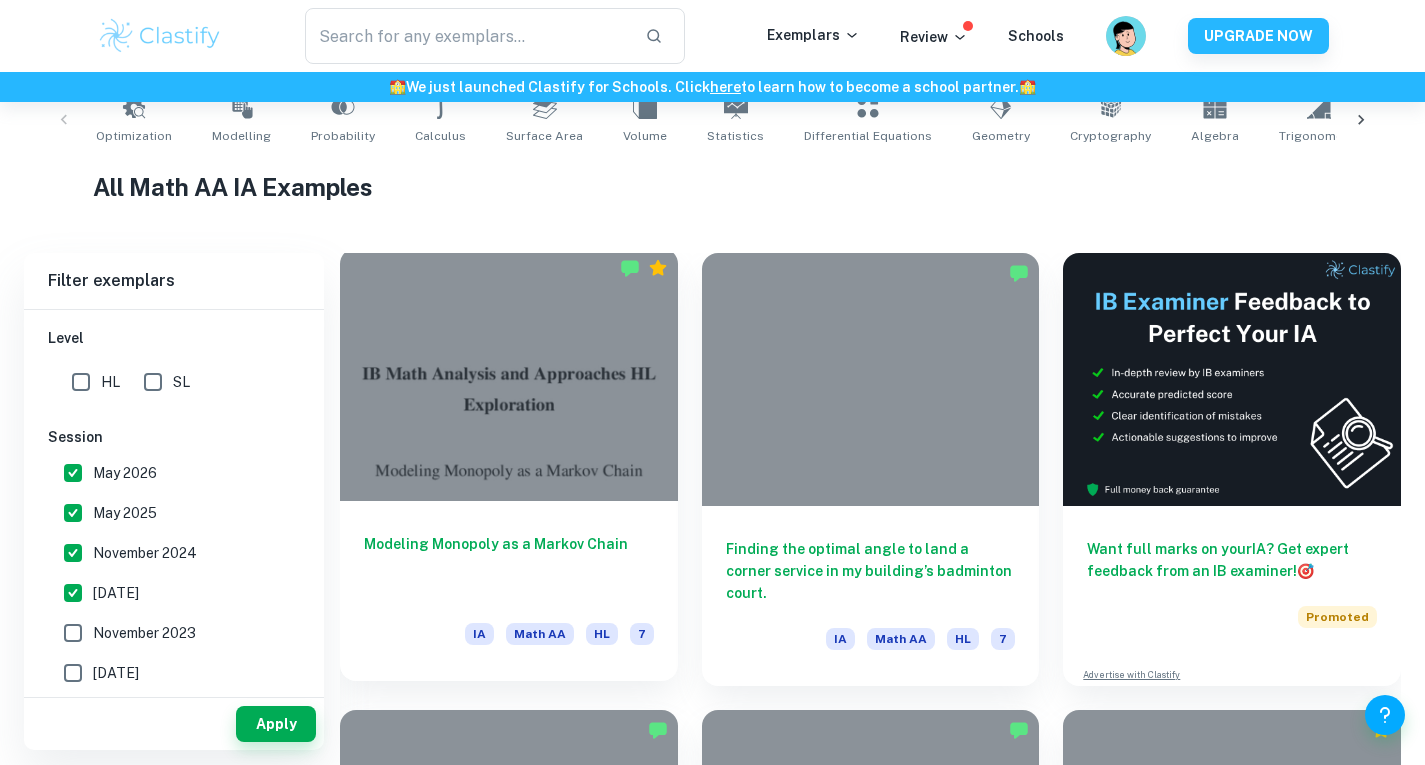 scroll, scrollTop: 422, scrollLeft: 0, axis: vertical 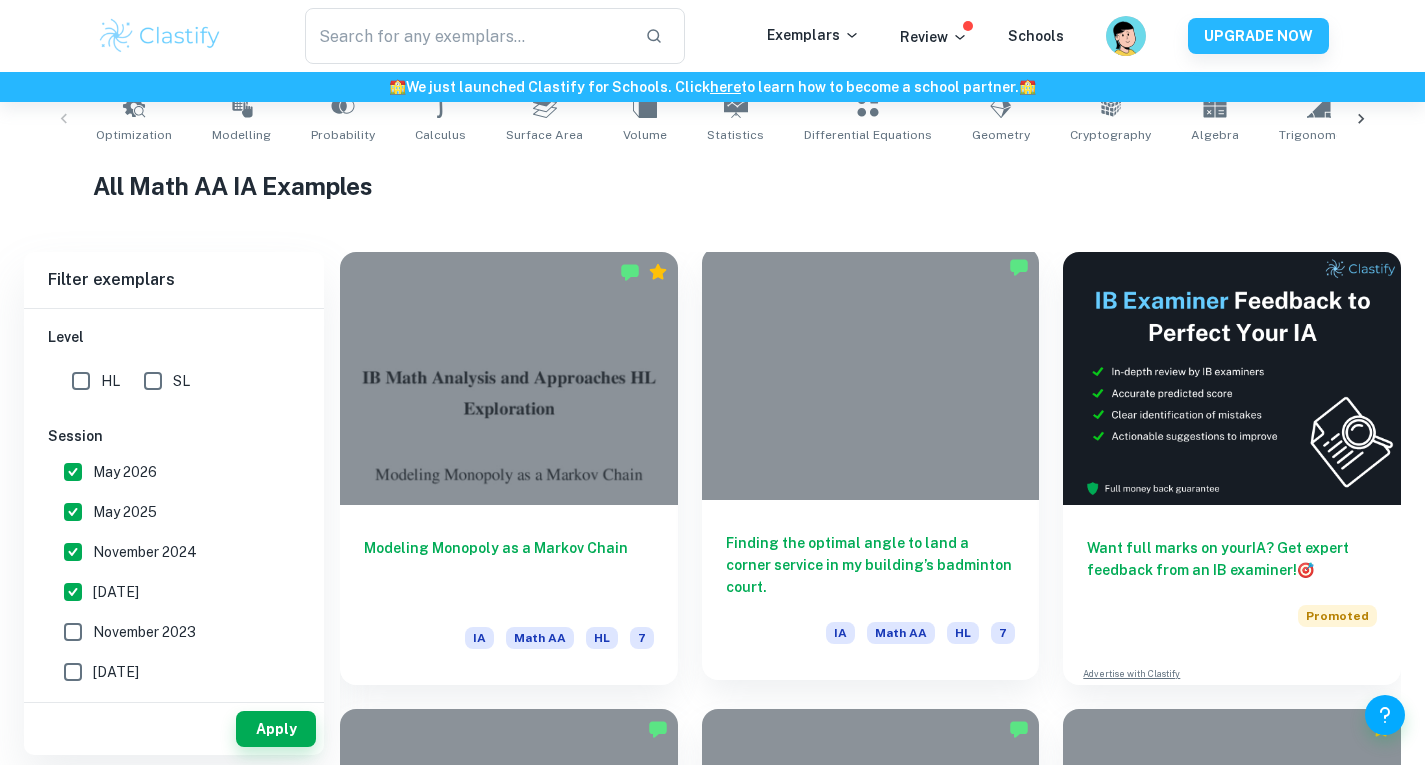 click at bounding box center [871, 373] 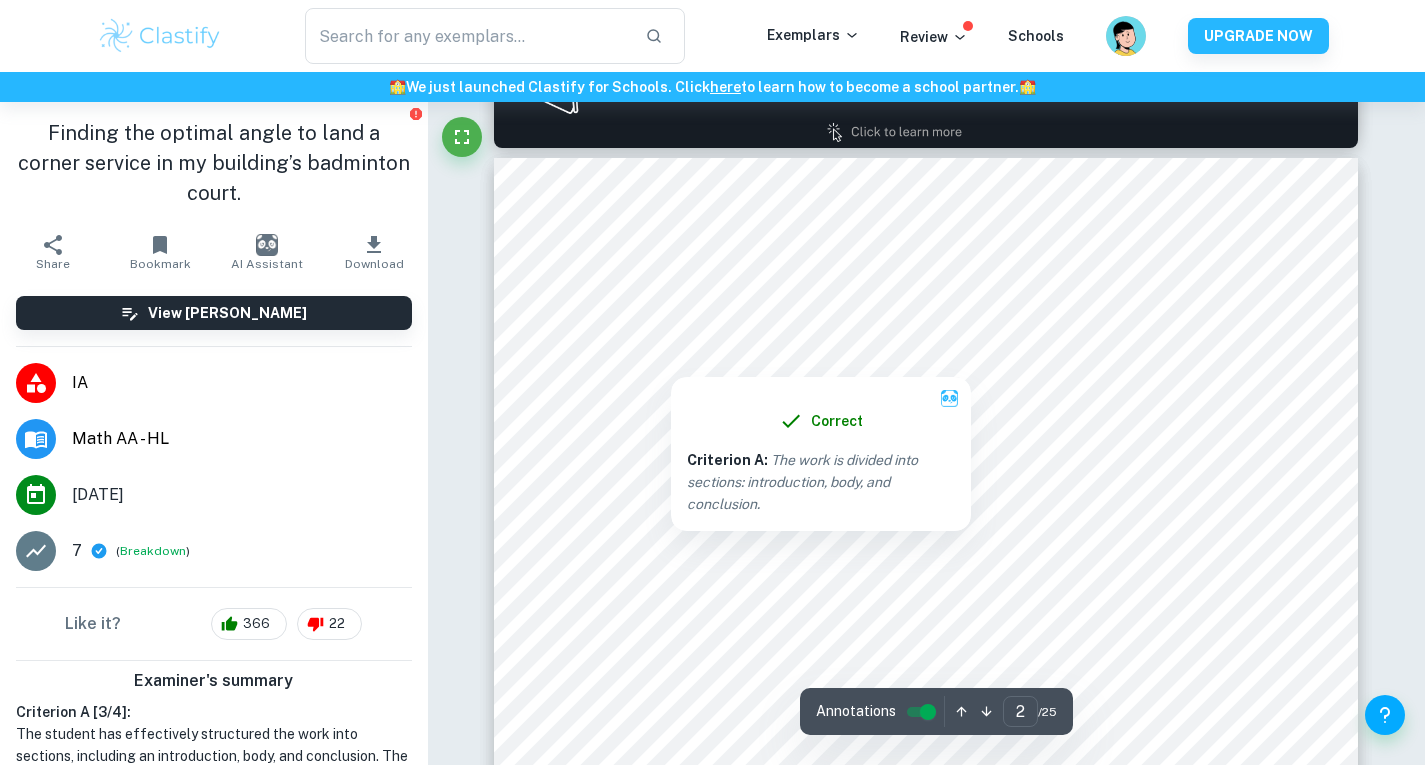 scroll, scrollTop: 1341, scrollLeft: 0, axis: vertical 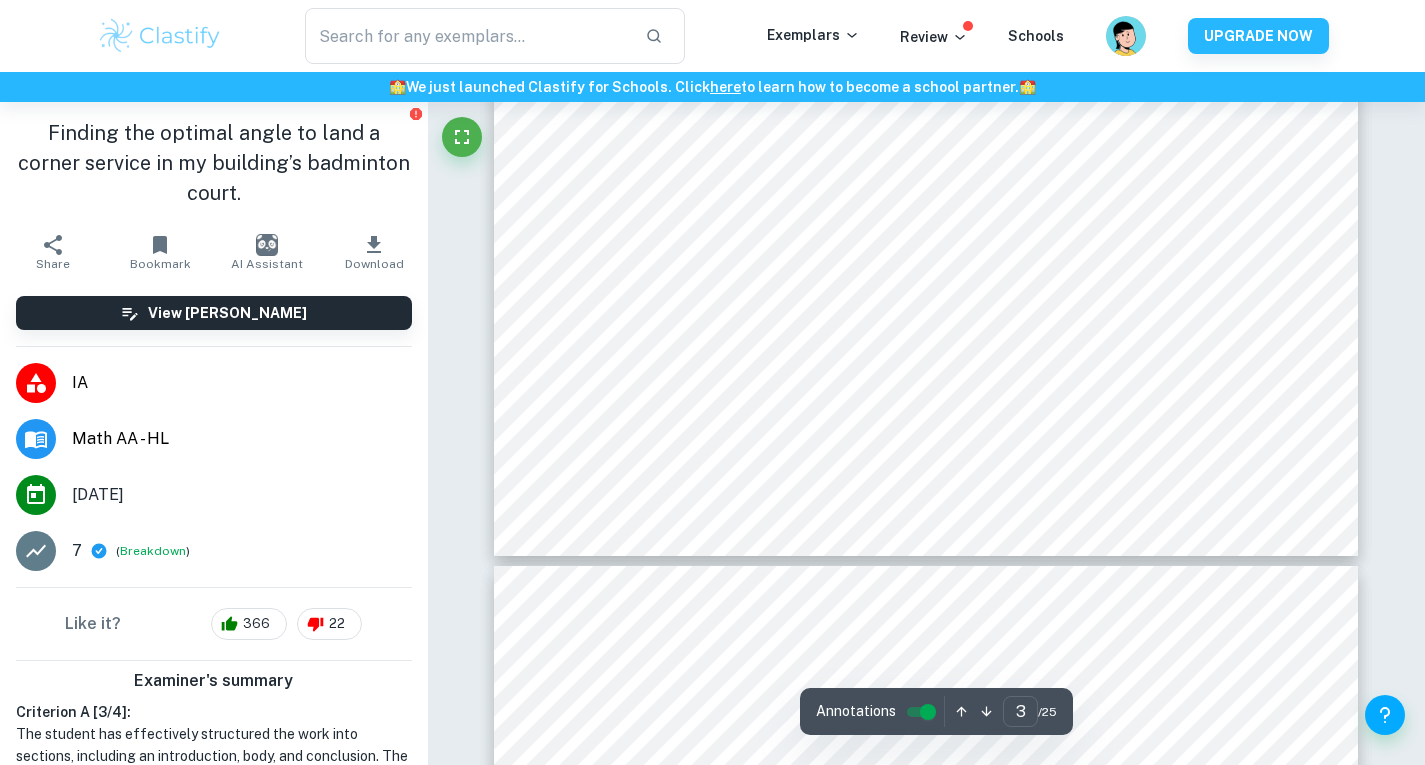 type on "4" 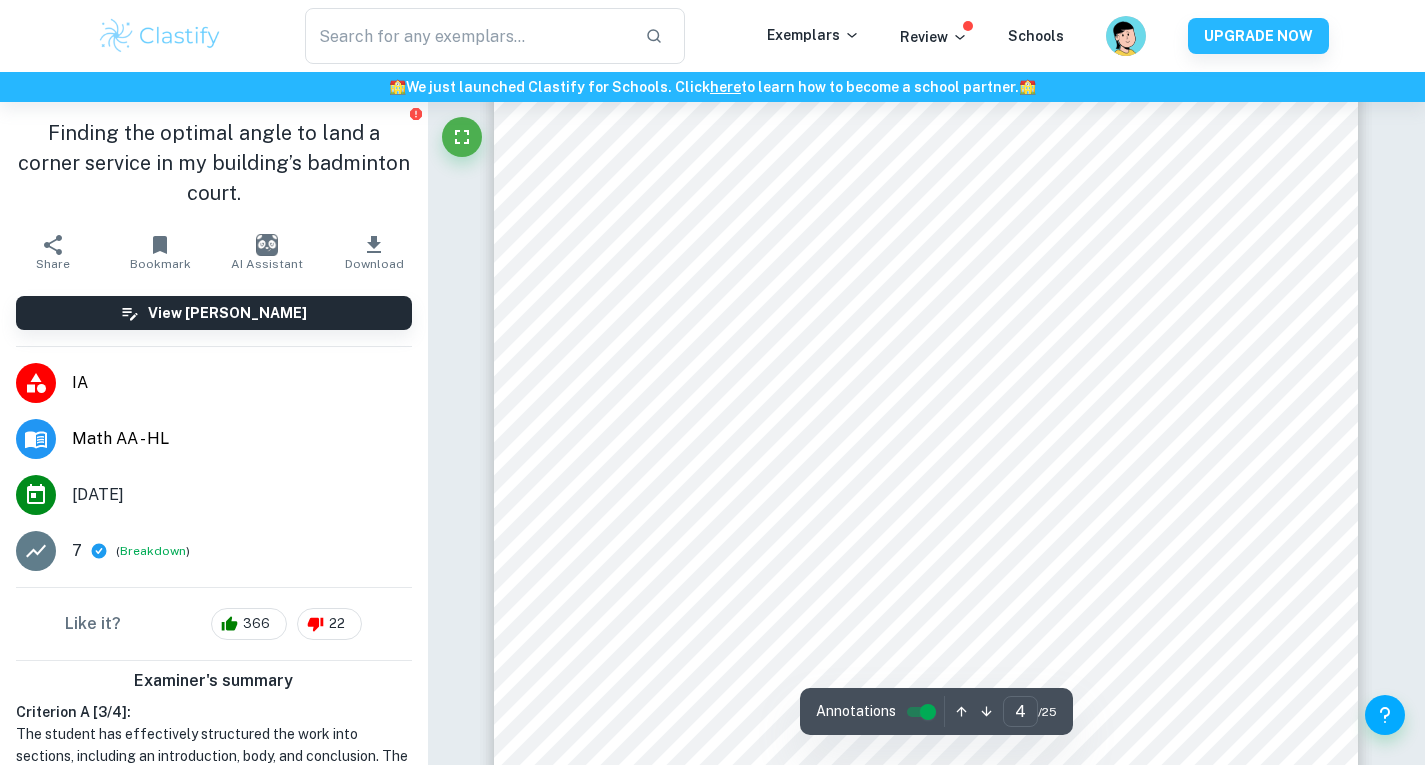 scroll, scrollTop: 4515, scrollLeft: 0, axis: vertical 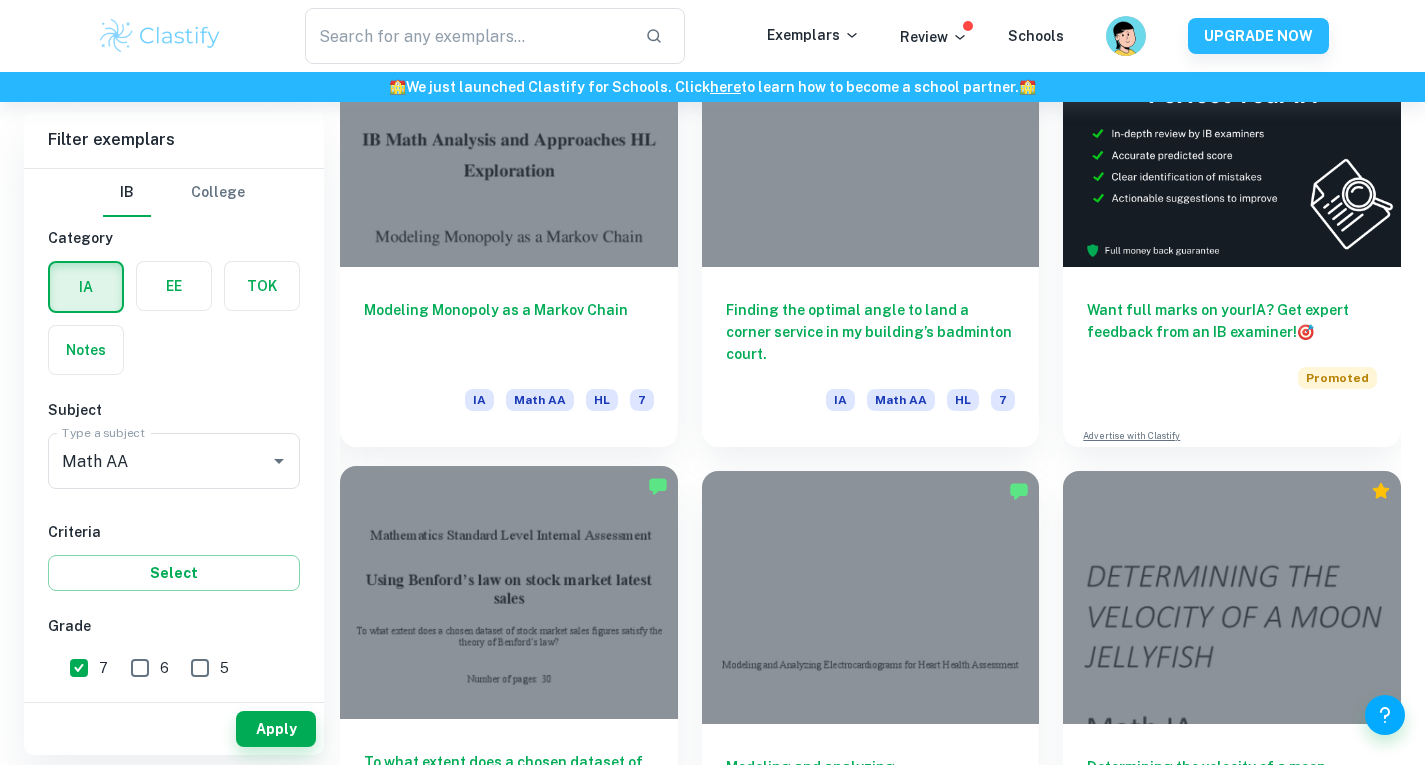 click at bounding box center (509, 592) 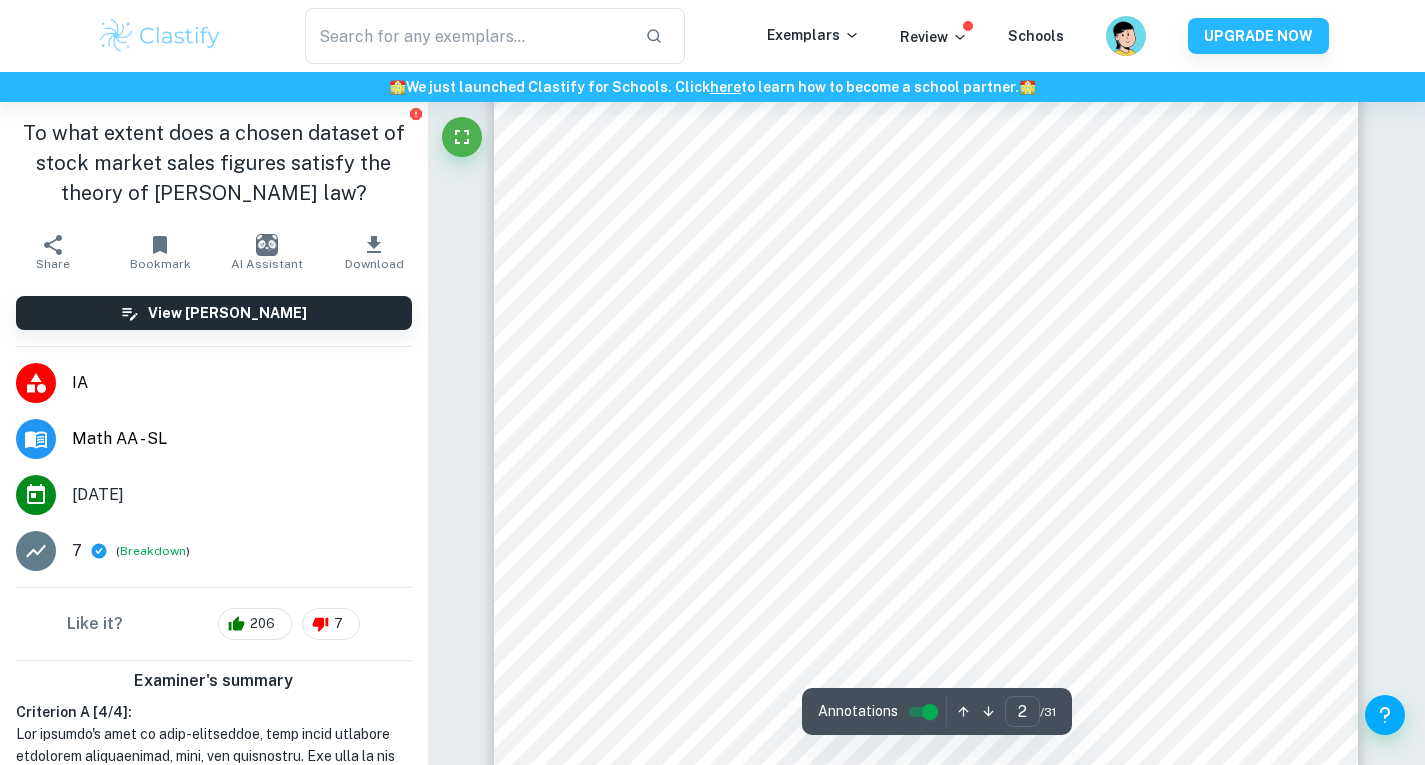 scroll, scrollTop: 1726, scrollLeft: 0, axis: vertical 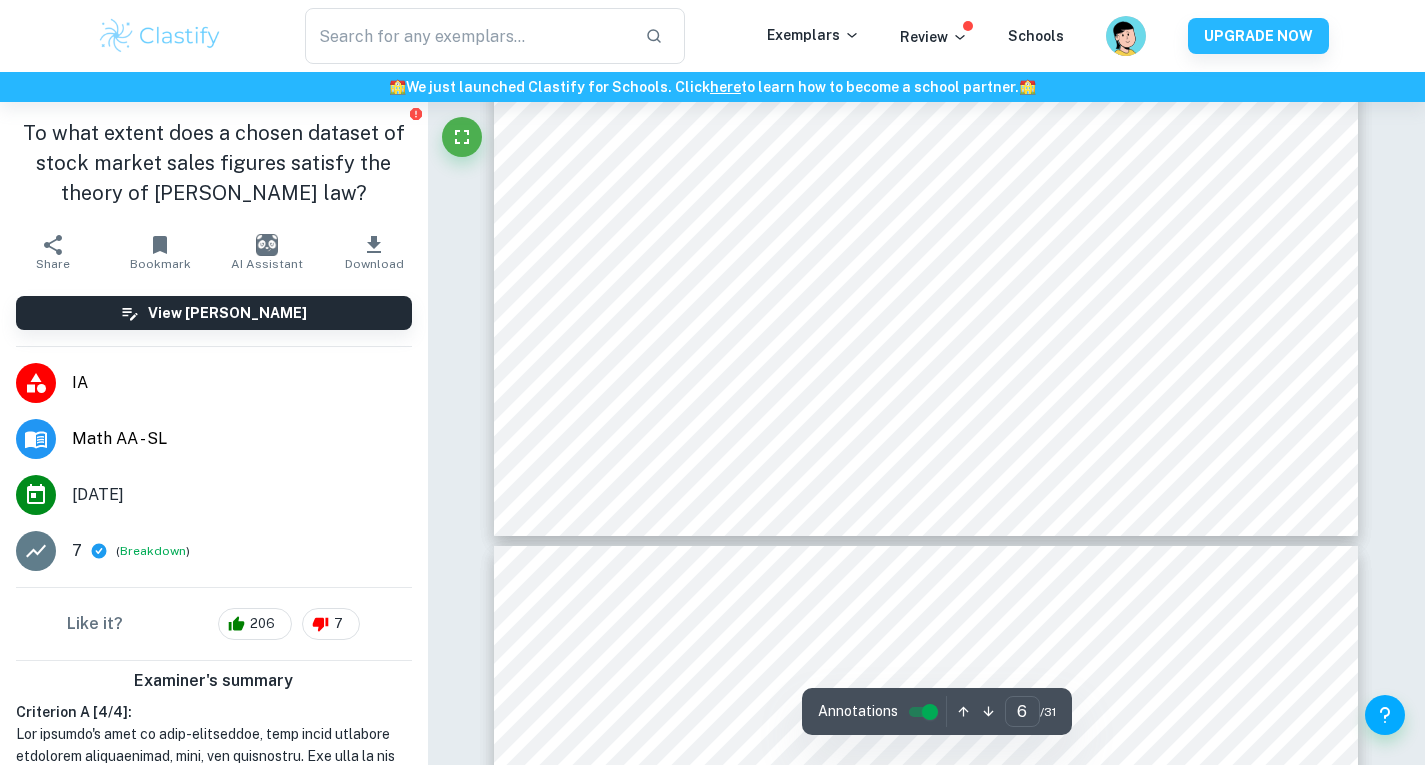 type on "7" 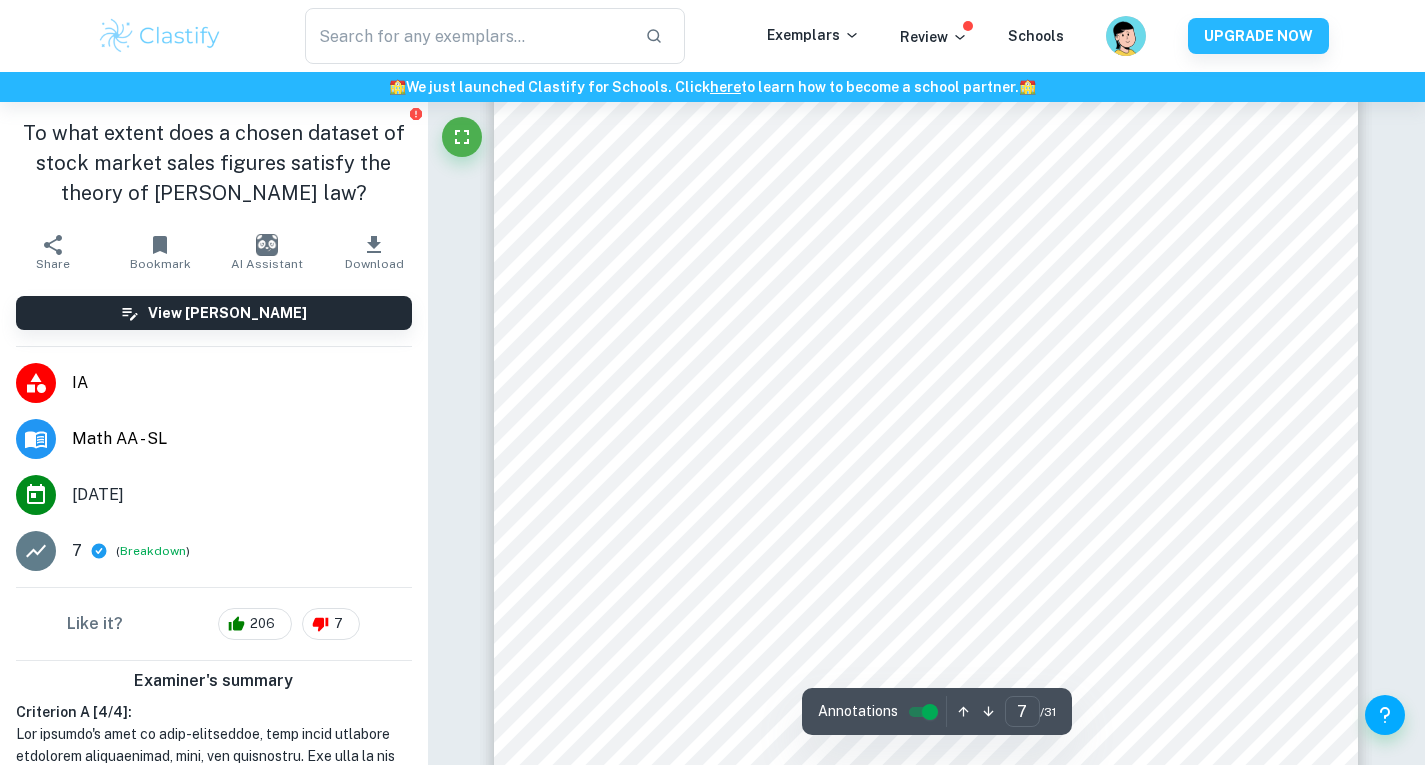 scroll, scrollTop: 8159, scrollLeft: 0, axis: vertical 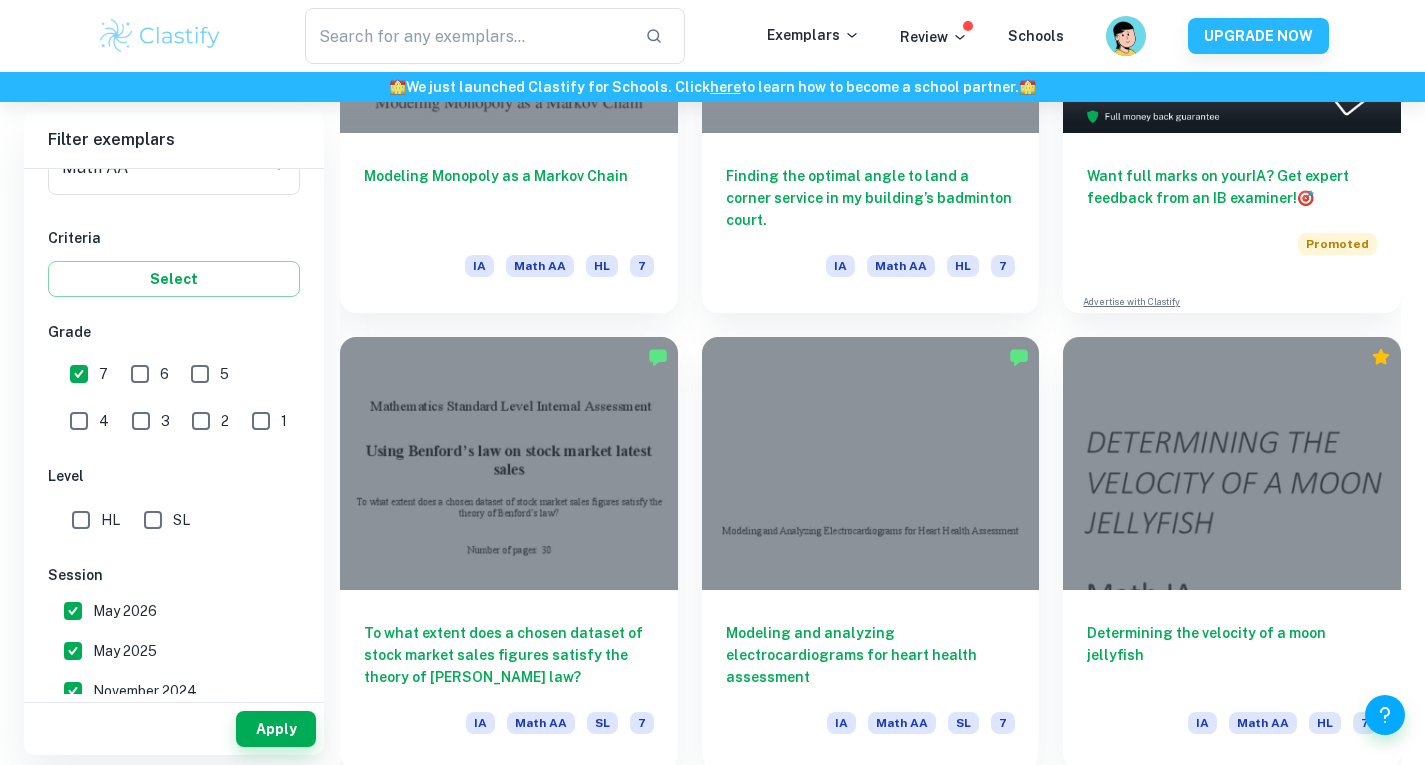 click on "HL" at bounding box center (90, 520) 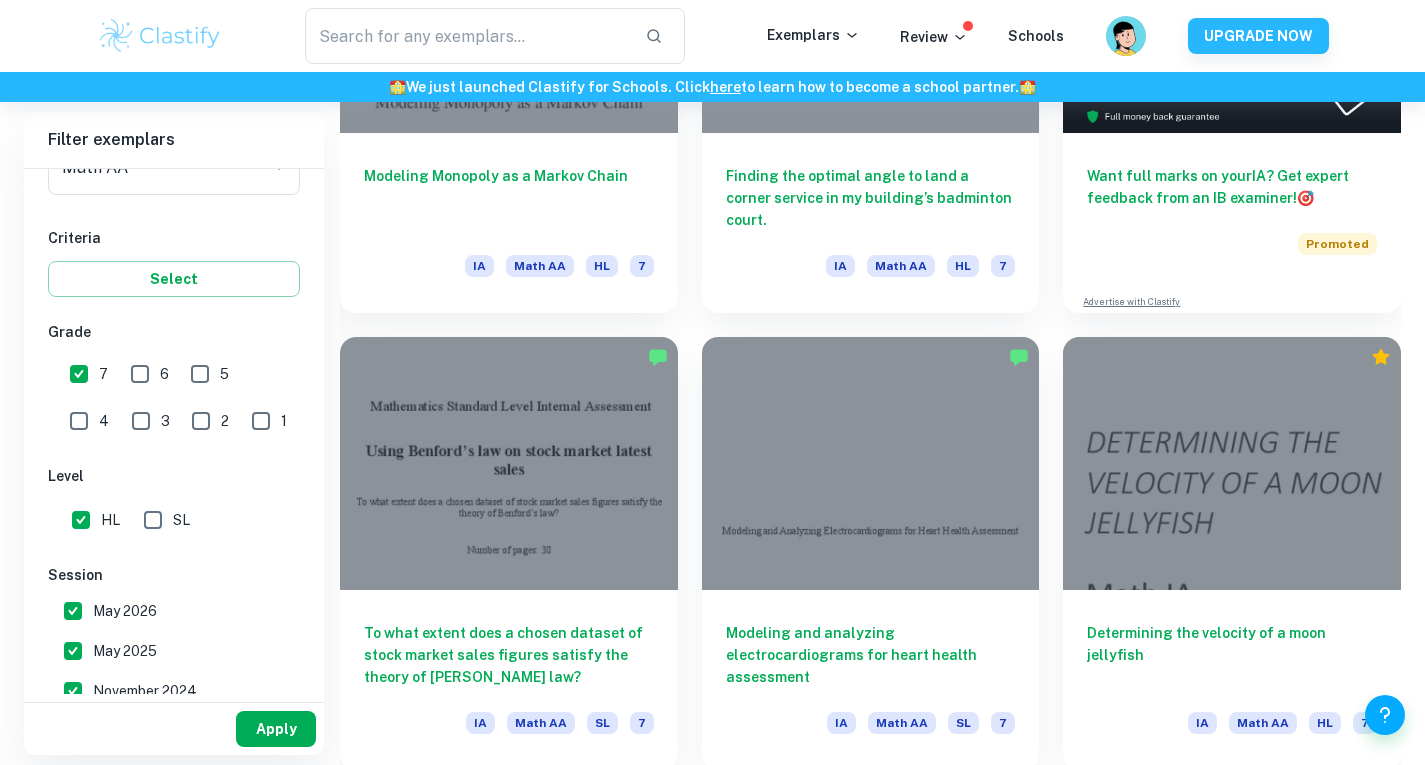 click on "Apply" at bounding box center [276, 729] 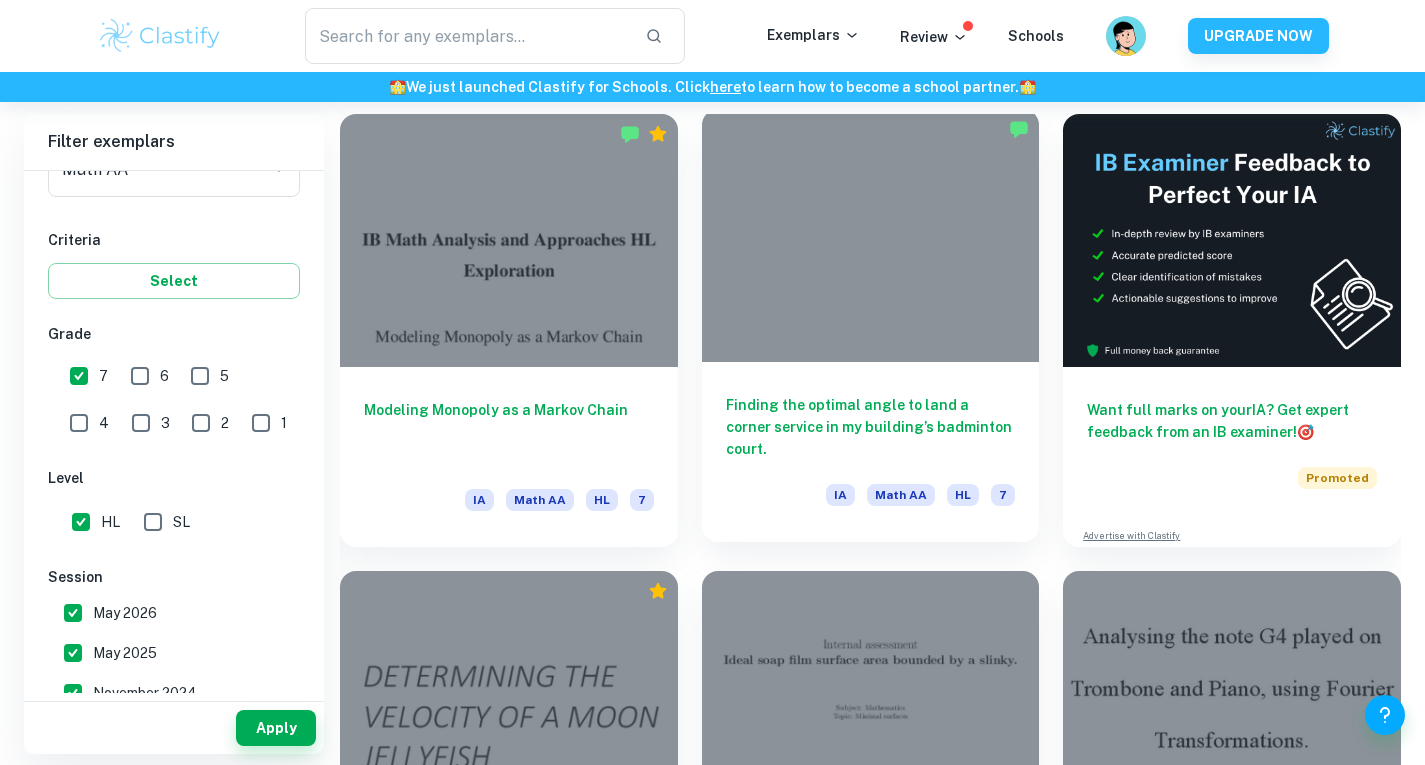 scroll, scrollTop: 561, scrollLeft: 0, axis: vertical 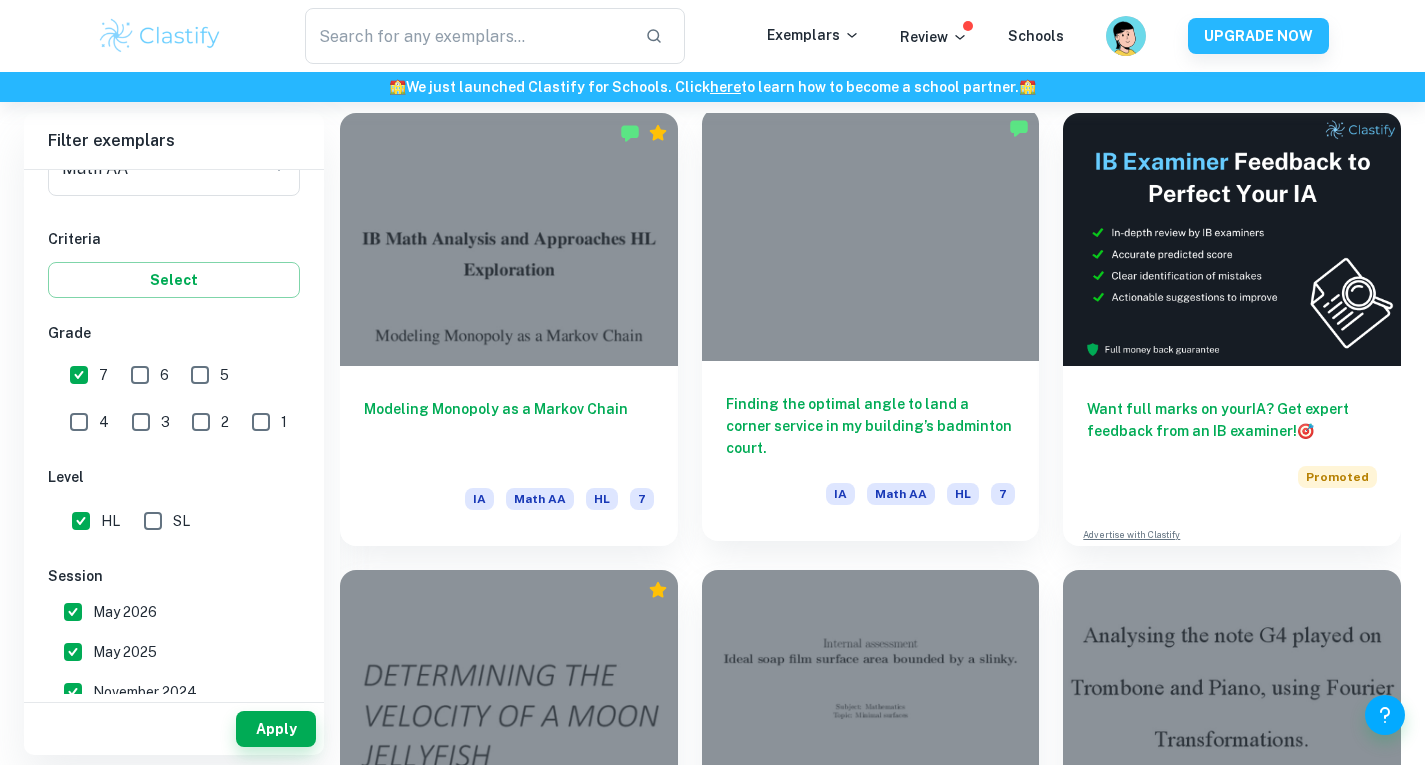click at bounding box center (871, 234) 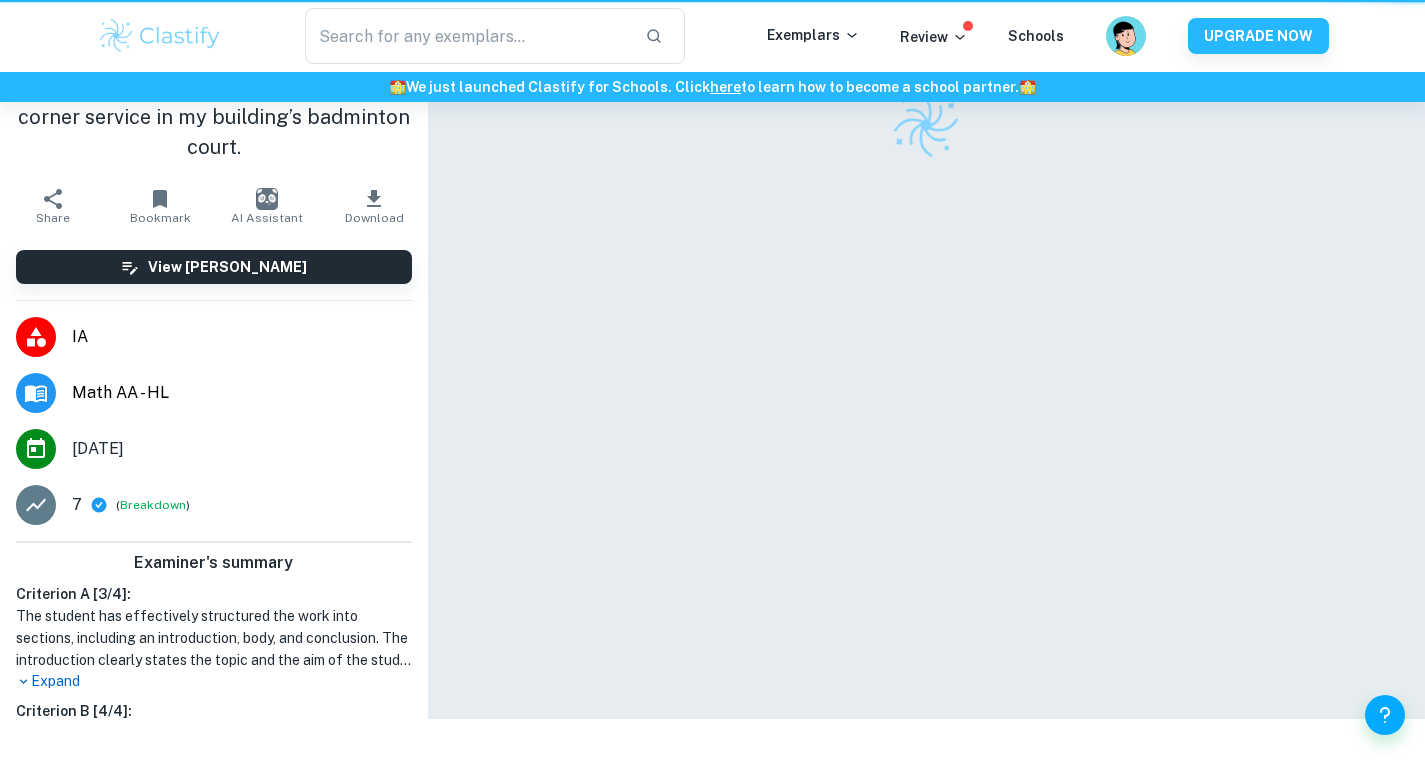 scroll, scrollTop: 0, scrollLeft: 0, axis: both 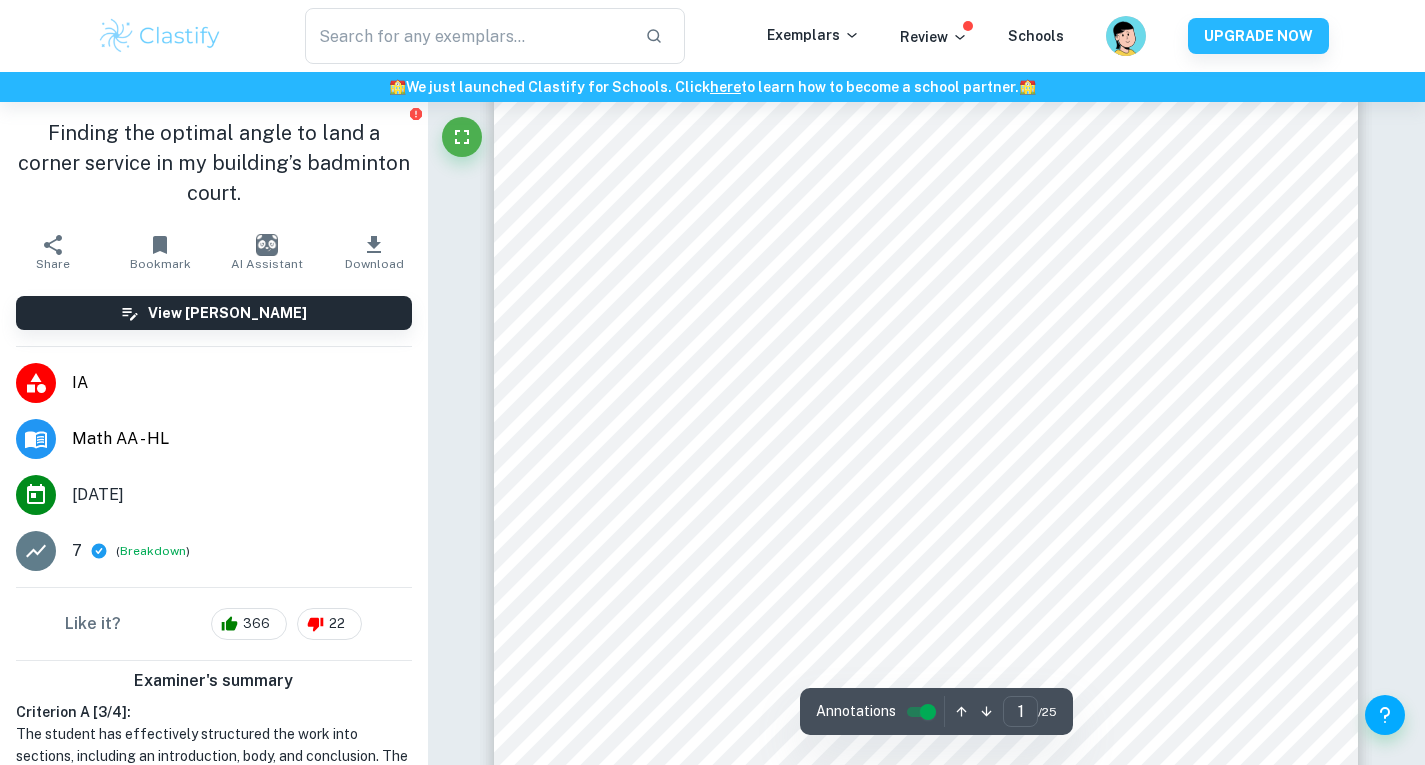 type on "2" 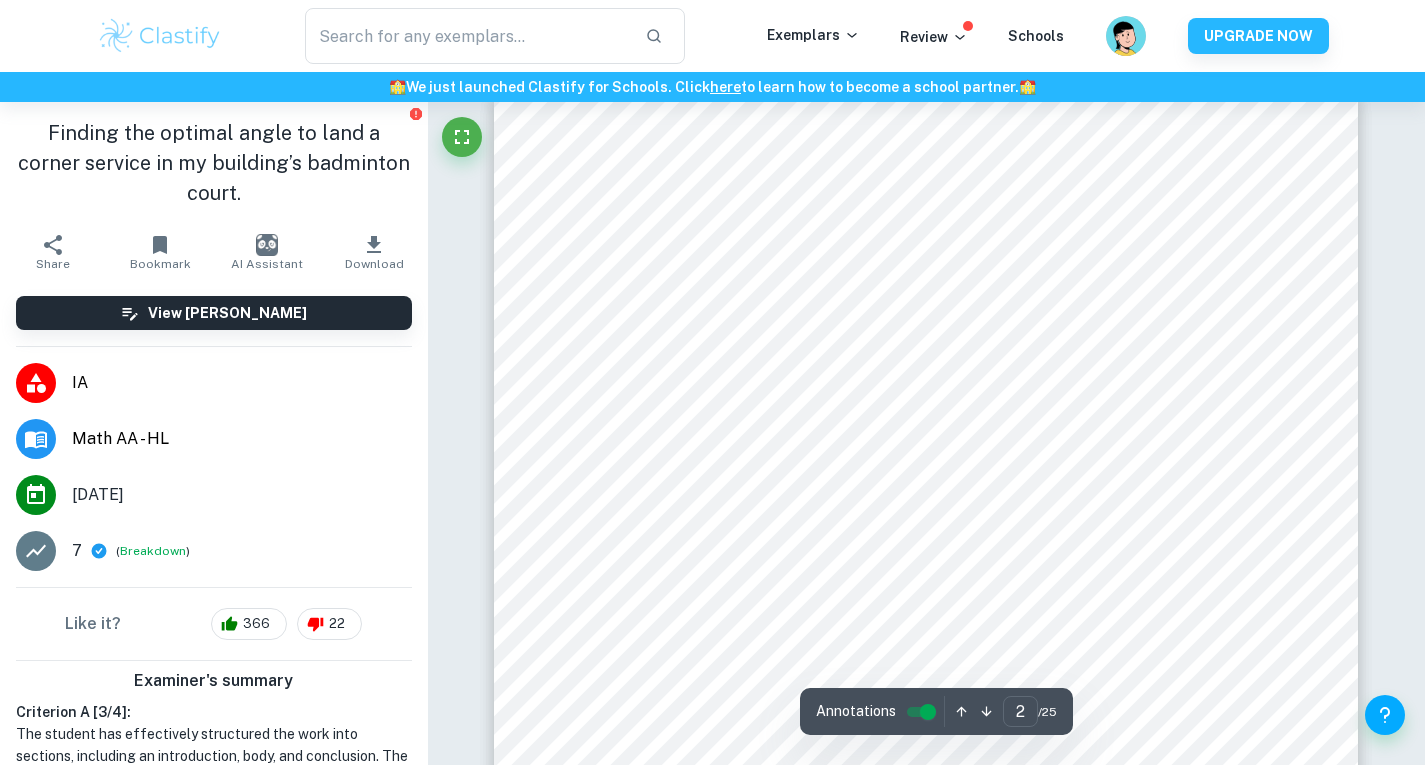 scroll, scrollTop: 1406, scrollLeft: 0, axis: vertical 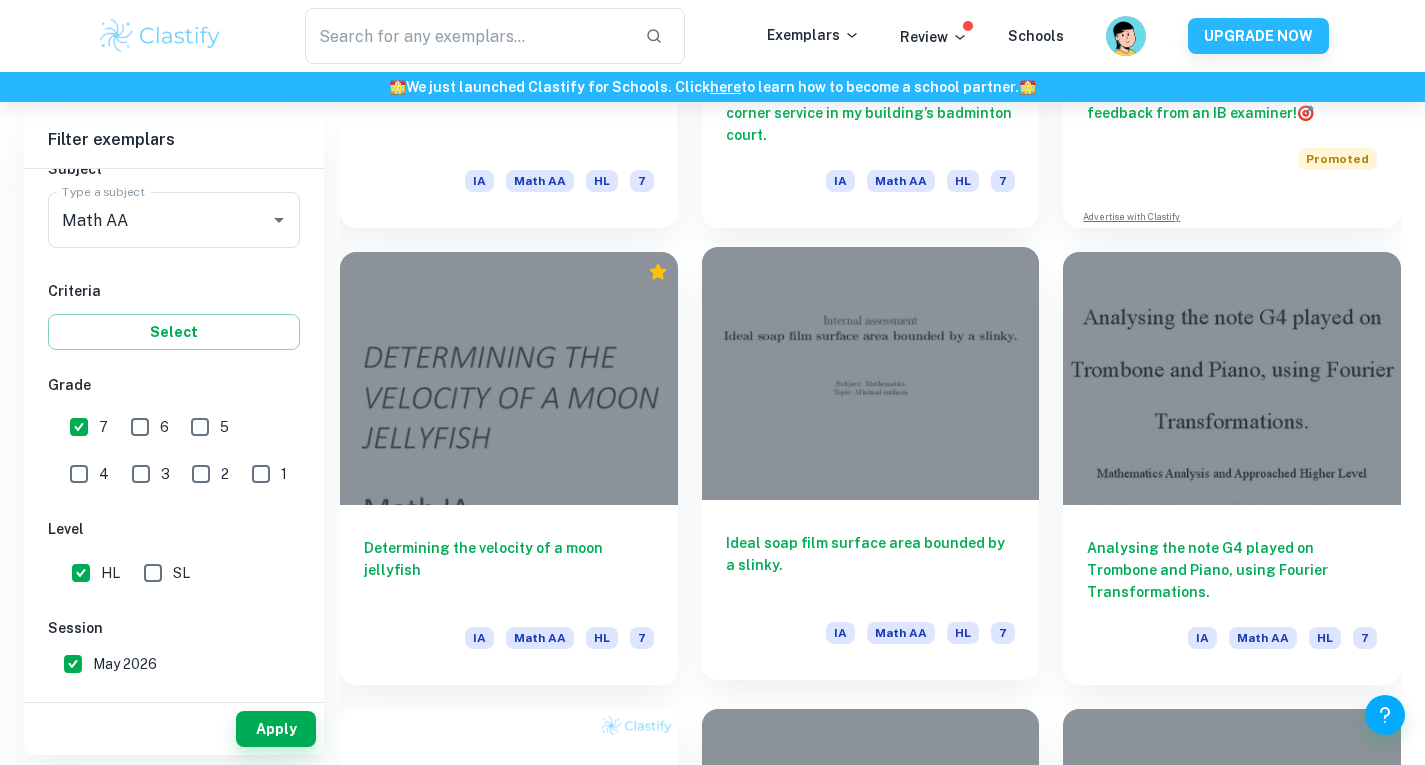 click at bounding box center [871, 373] 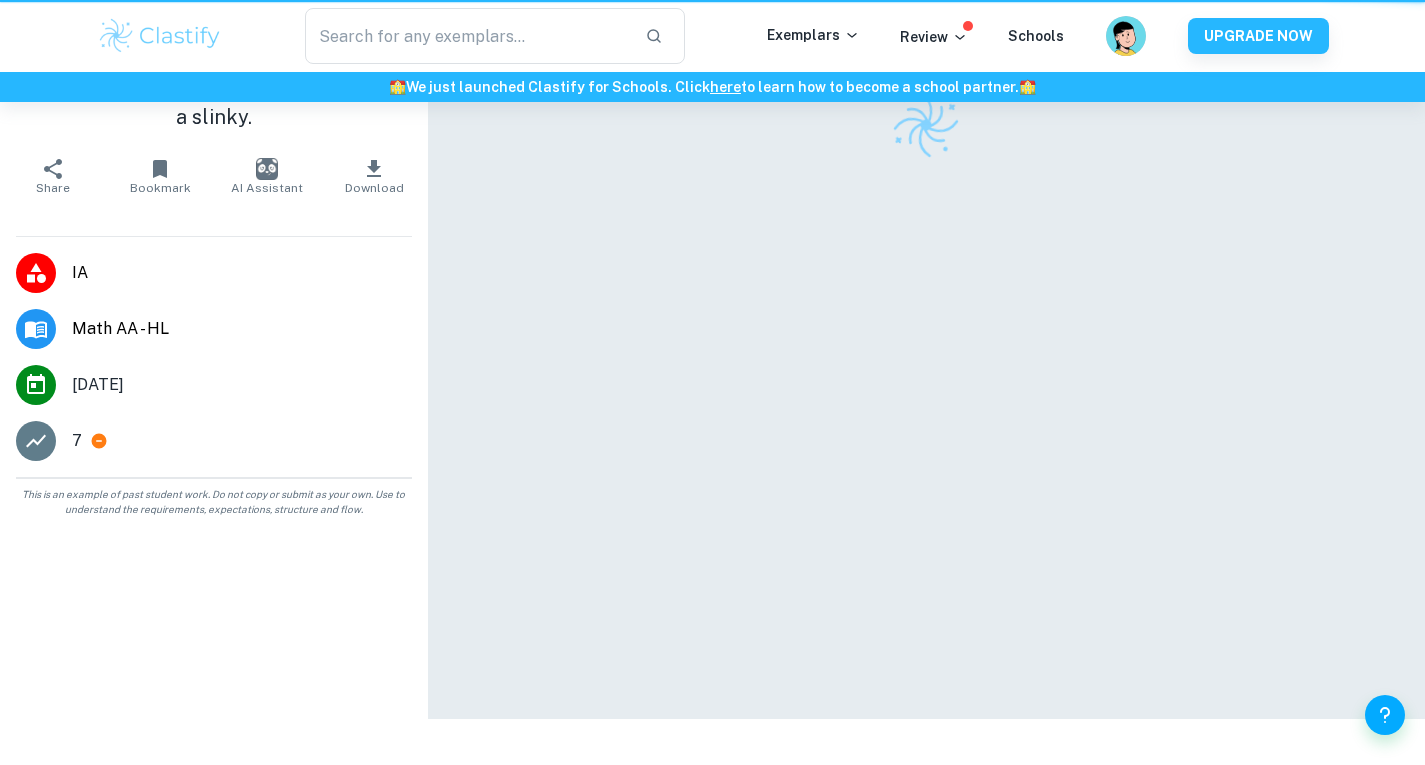 scroll, scrollTop: 0, scrollLeft: 0, axis: both 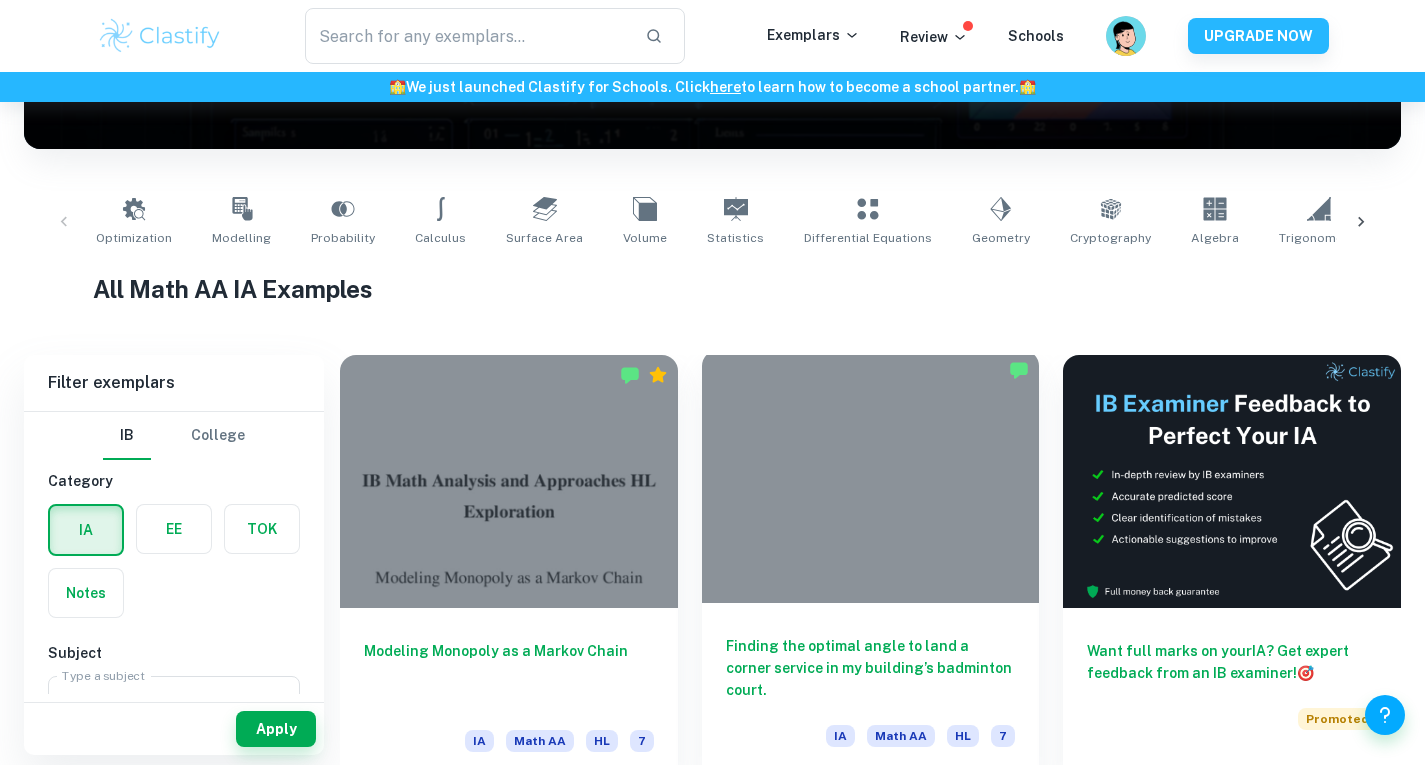 click at bounding box center [871, 476] 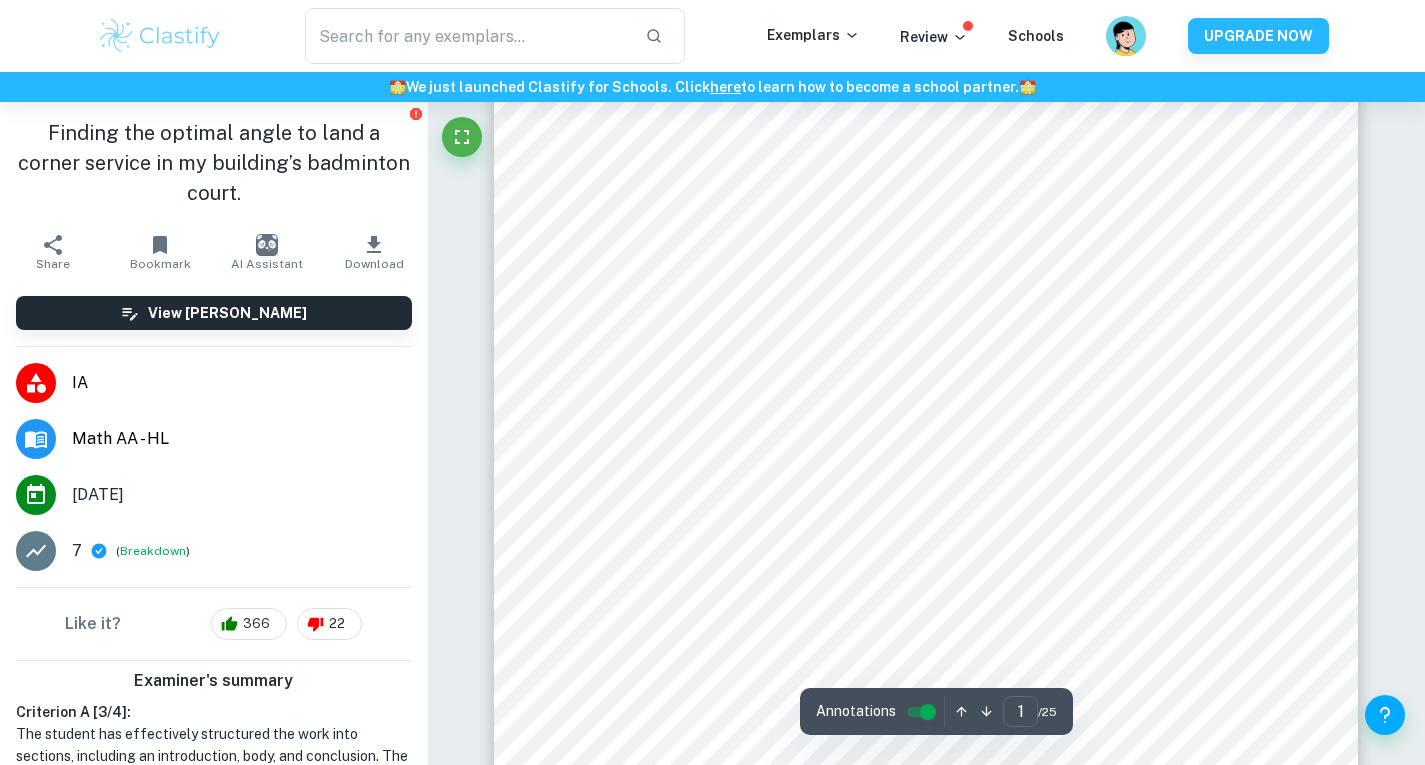 scroll, scrollTop: 1095, scrollLeft: 0, axis: vertical 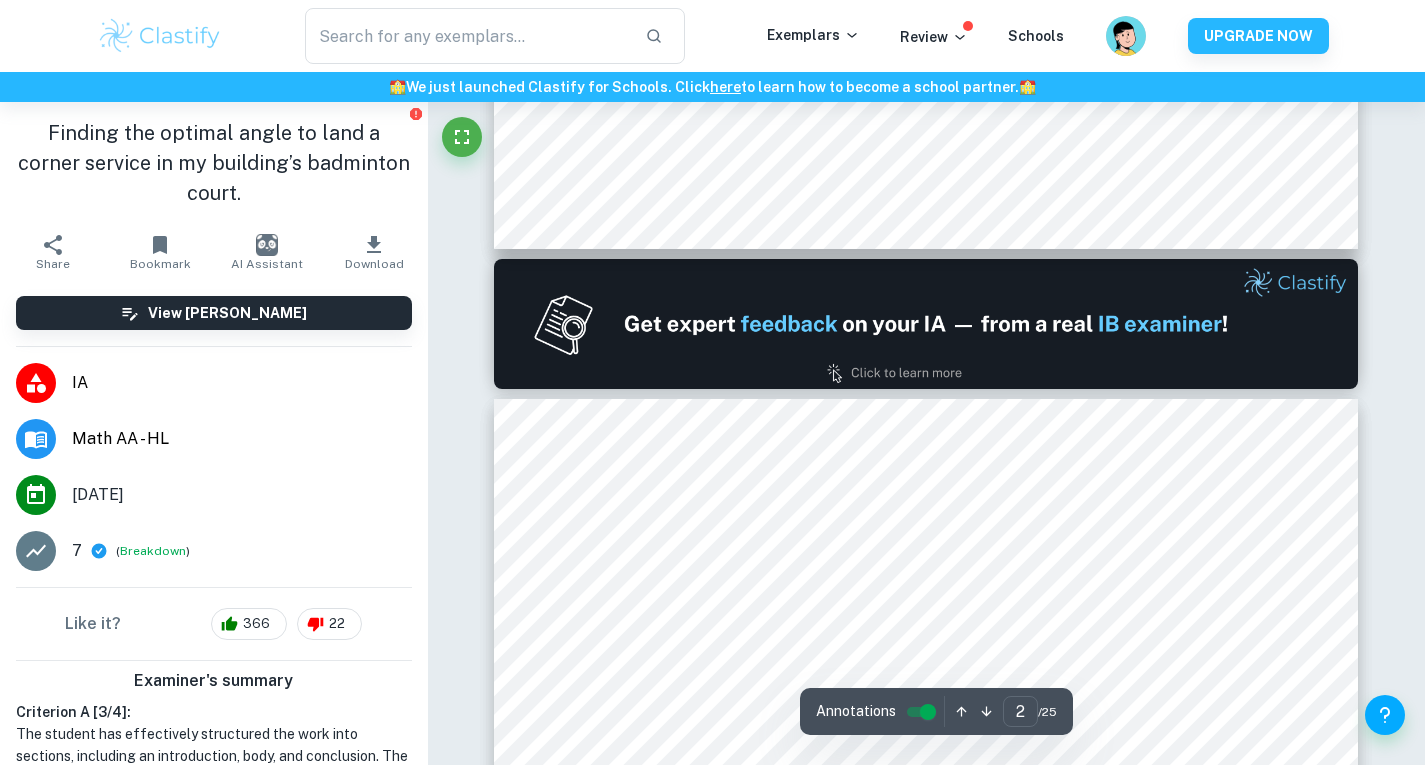 type on "2" 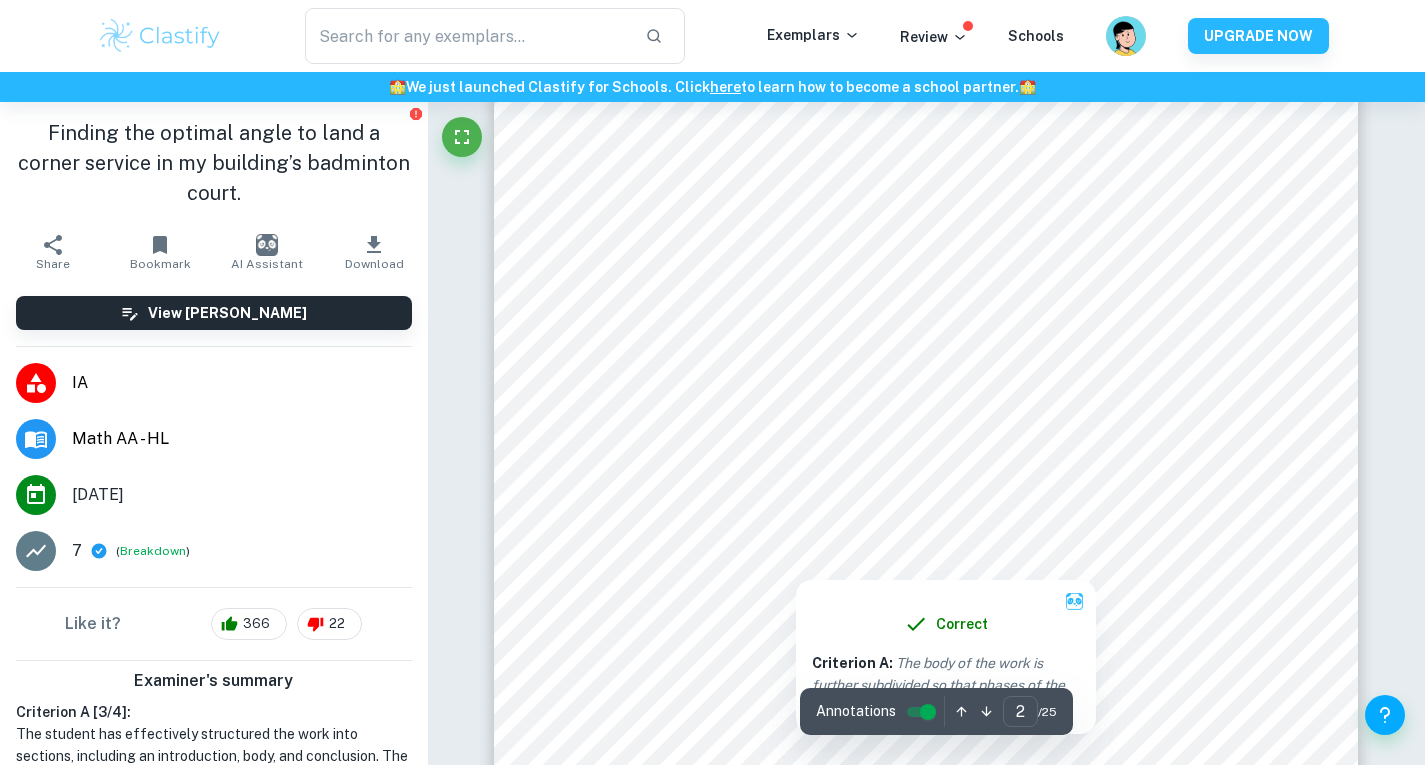 click at bounding box center (921, 525) 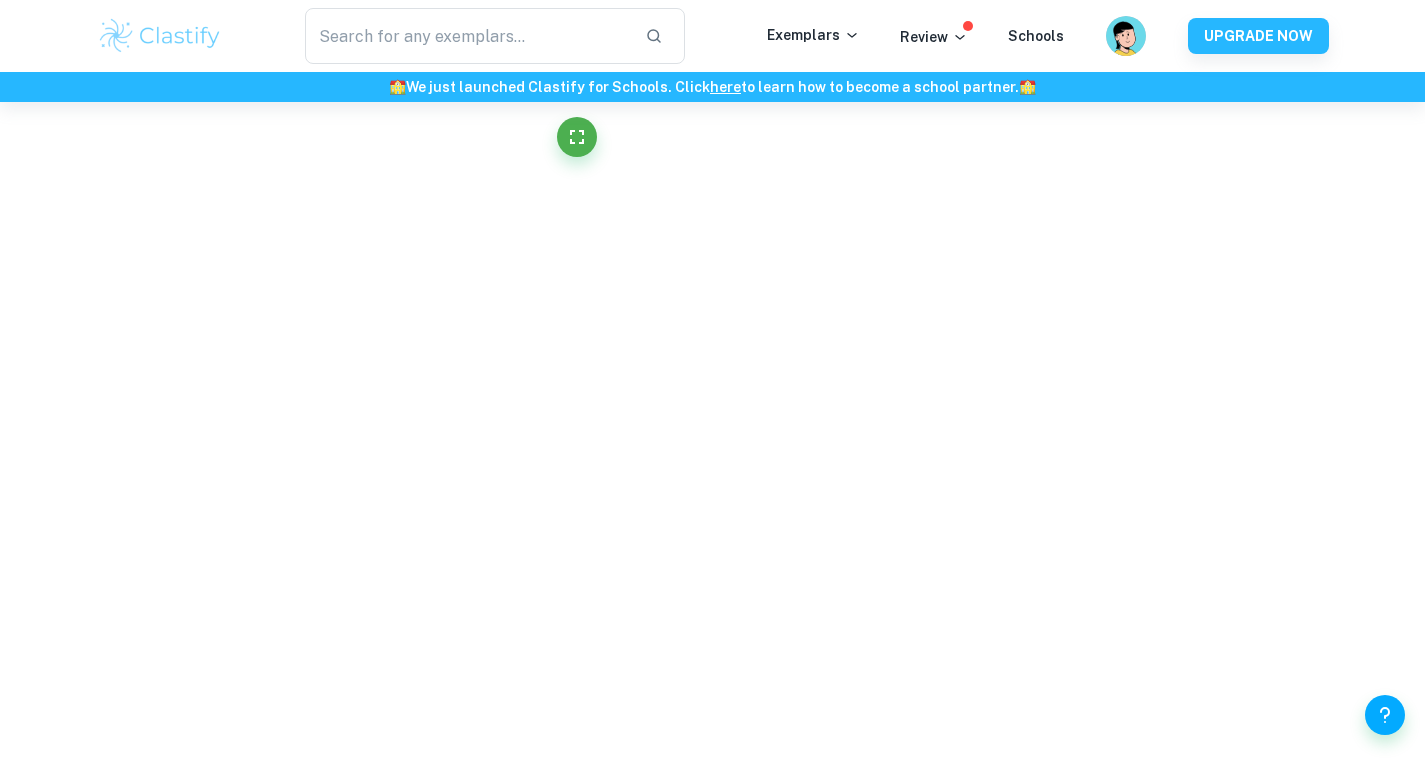 scroll, scrollTop: 1143, scrollLeft: 0, axis: vertical 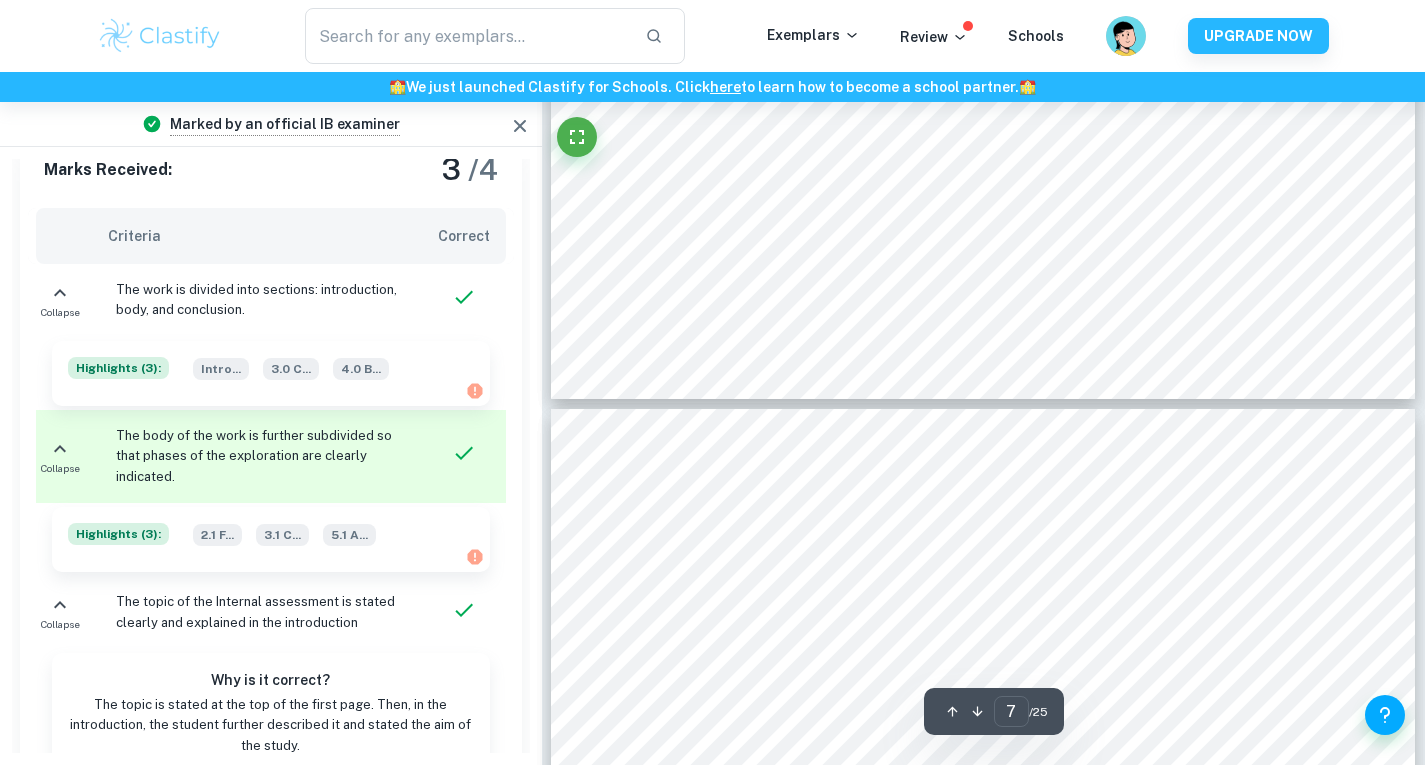type on "8" 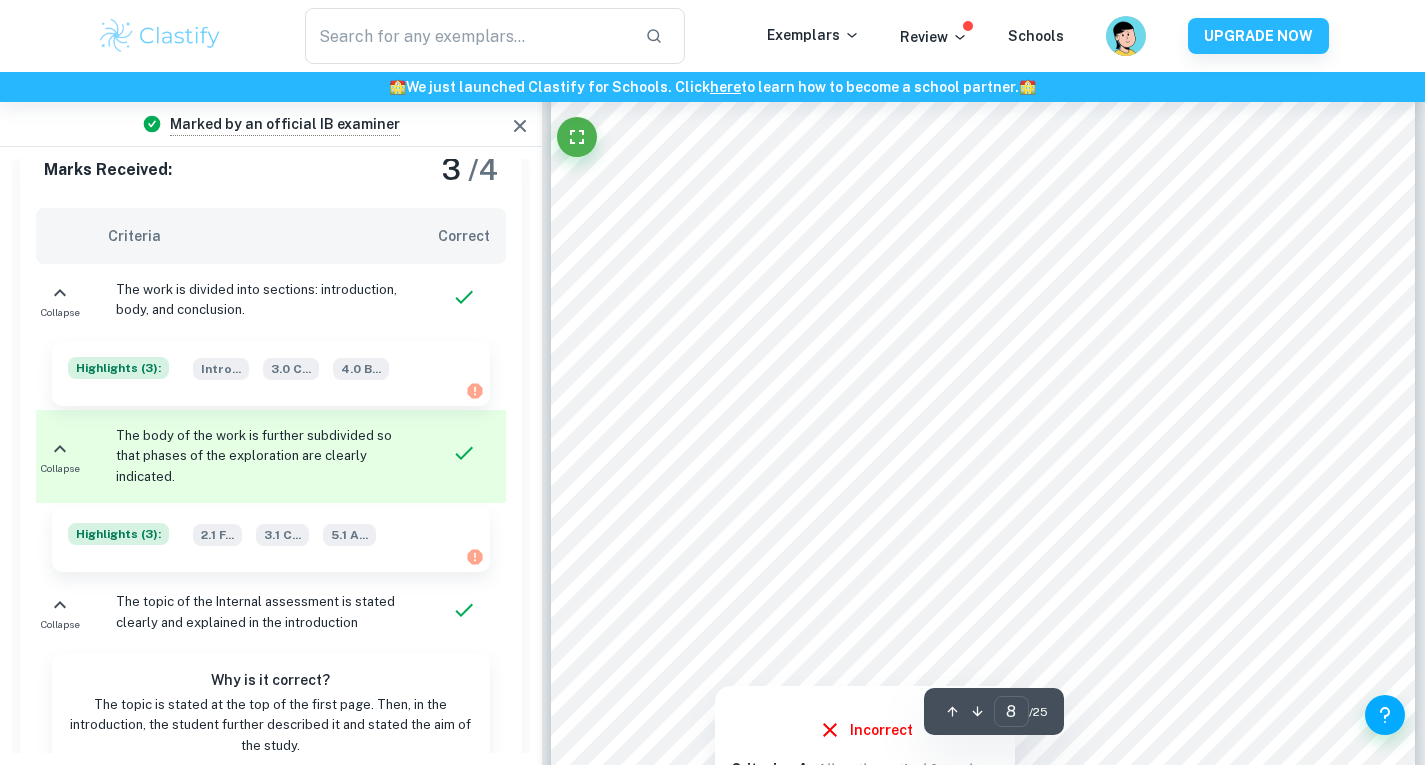 scroll, scrollTop: 9459, scrollLeft: 0, axis: vertical 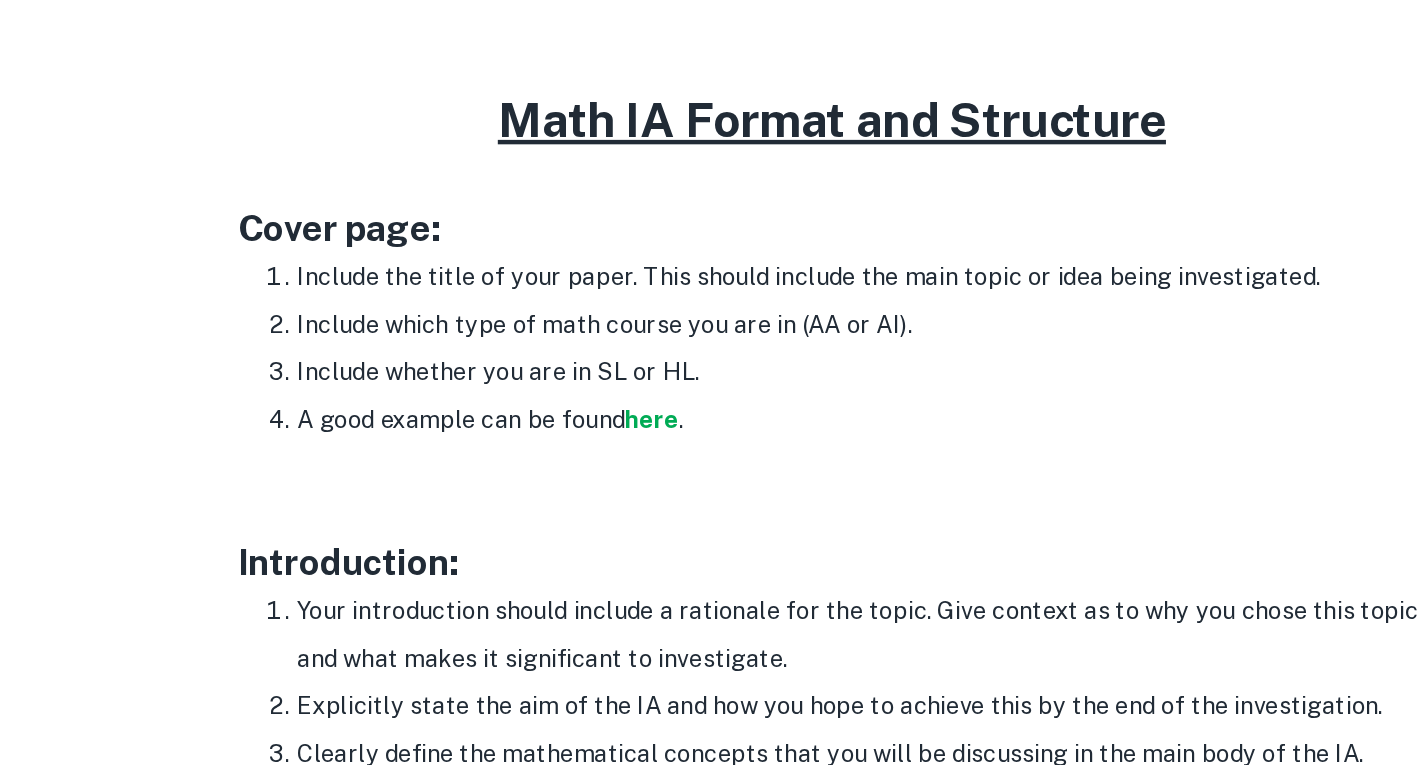 click on "Math IA Format and Structure By  [PERSON_NAME] • [DATE] Get feedback on your  Math AA IA Marked only by official IB examiners Learn more Your Math IA is a great way to show mastery of course concepts and the application of skills learned throughout your duration of study. In addition to having a good theoretical background, you also need to ensure that you are formatting your IA in the best way possible and Clastify is here to help you do exactly  that! In this post, we will break down the main elements to include when writing your Math IA, based on our experience with IB and large number of successful candidates. Keep in mind that the below structure is just a suggestion, and there have been many high-scoring IAs who may have followed a different structure! The guide below can be used for both Math AA and AI, so feel free to use this no matter which IB math course you are taking!      Math IA Format and Structure   Cover page: Include which type of math course you are in (AA or AI).  here ." at bounding box center [713, 942] 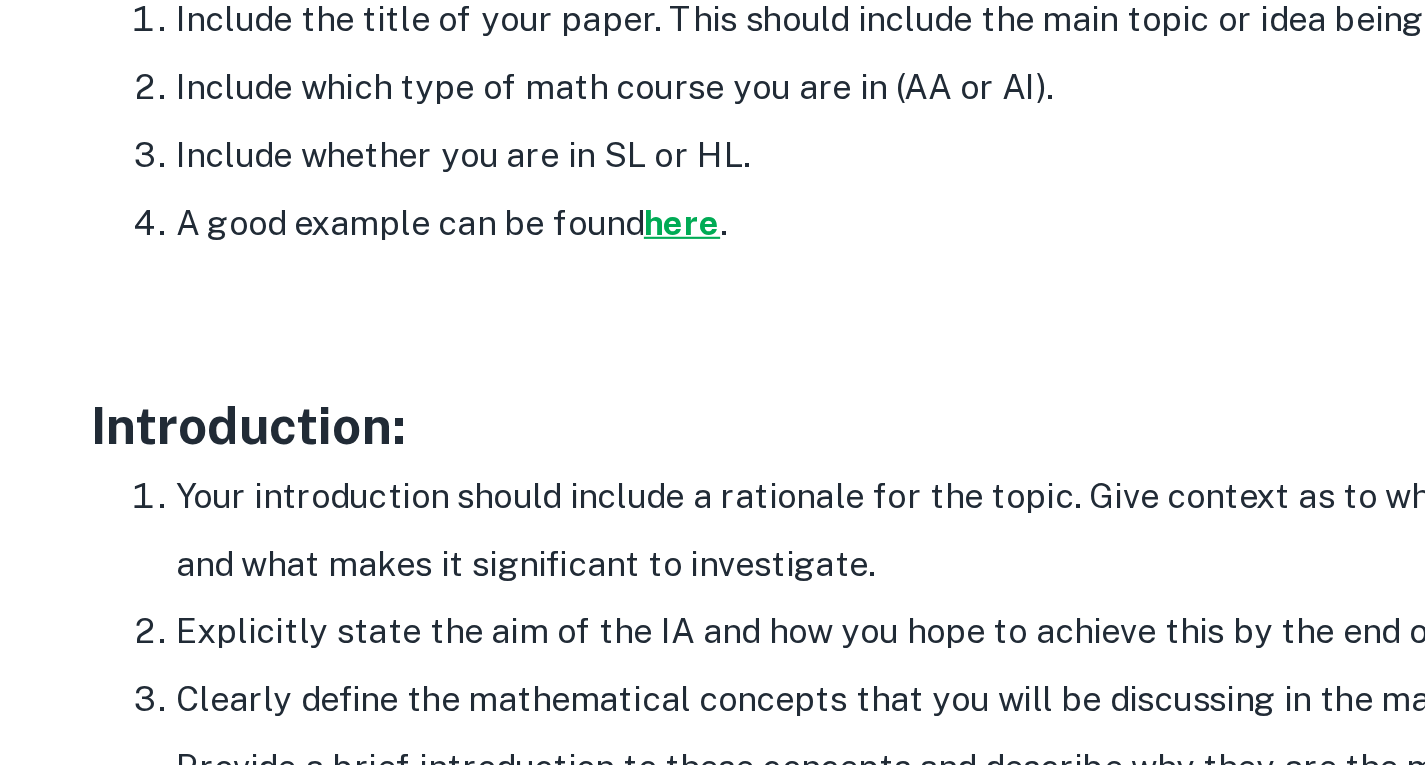 click on "here" at bounding box center [592, 487] 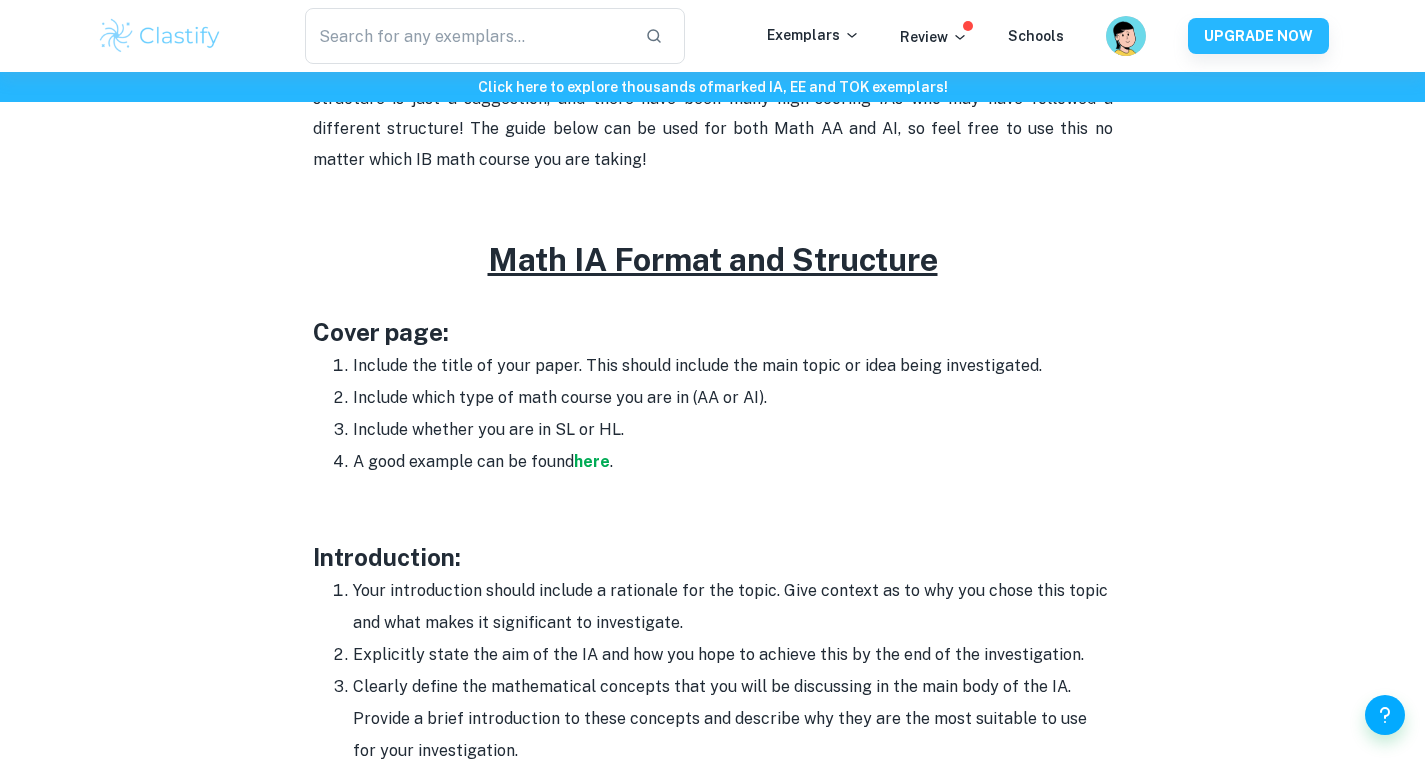 scroll, scrollTop: 883, scrollLeft: 0, axis: vertical 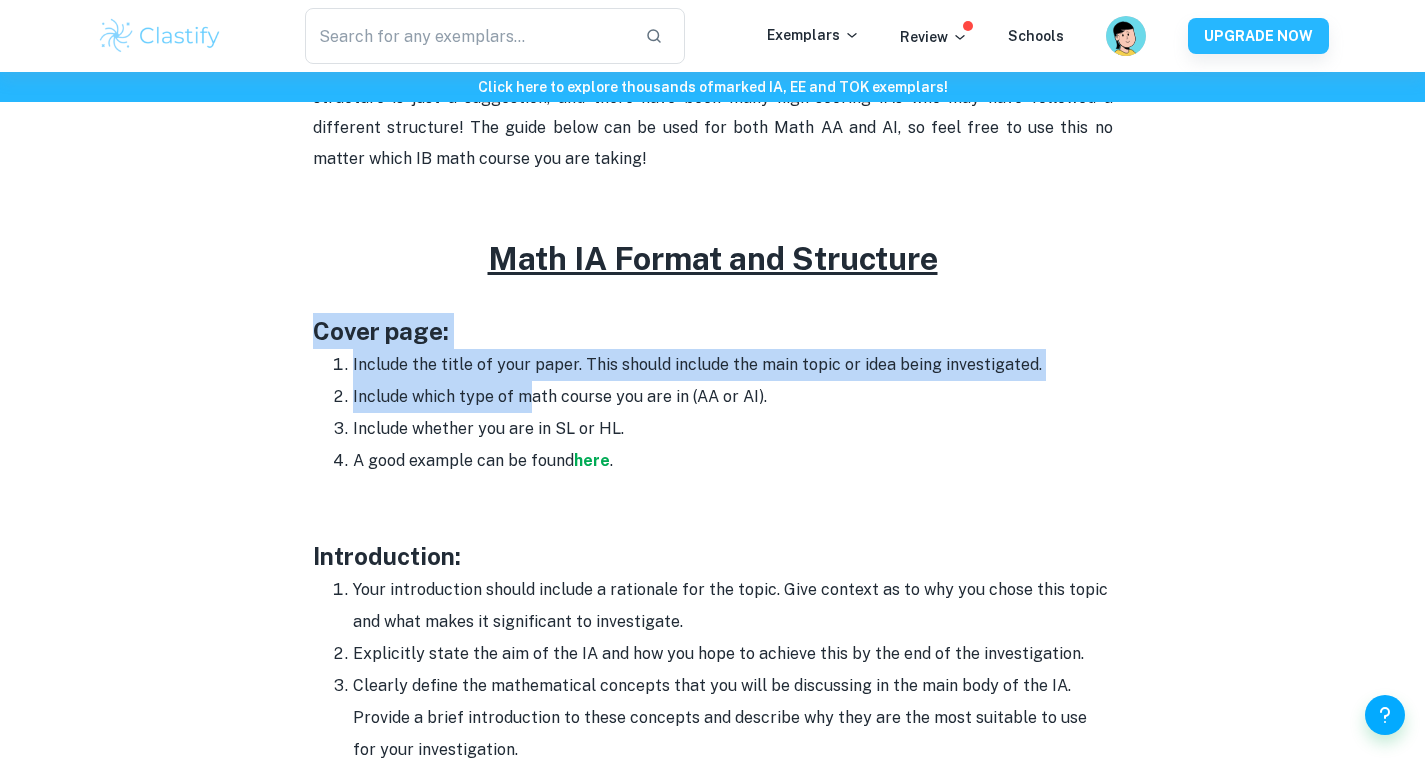 drag, startPoint x: 316, startPoint y: 326, endPoint x: 534, endPoint y: 397, distance: 229.27058 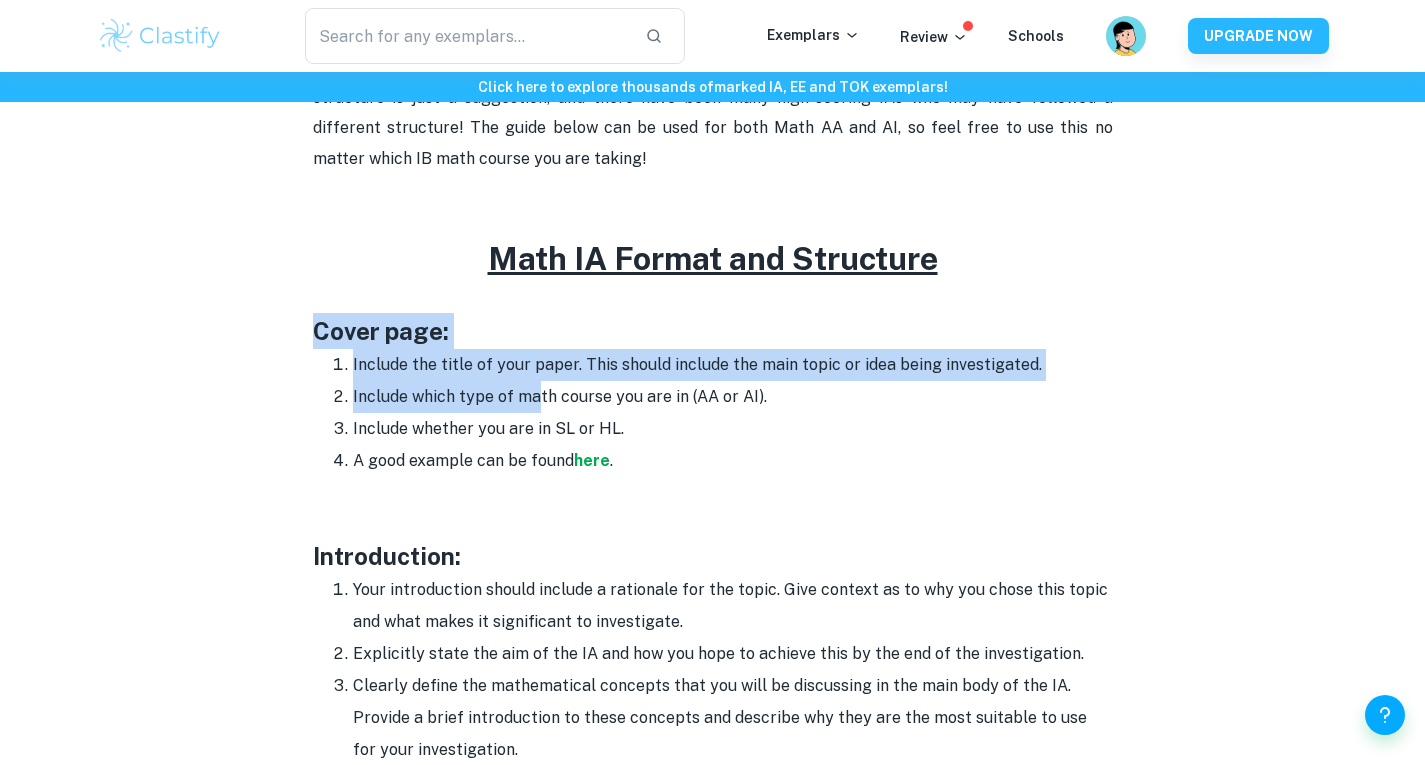 click on "Include which type of math course you are in (AA or AI)." at bounding box center [733, 397] 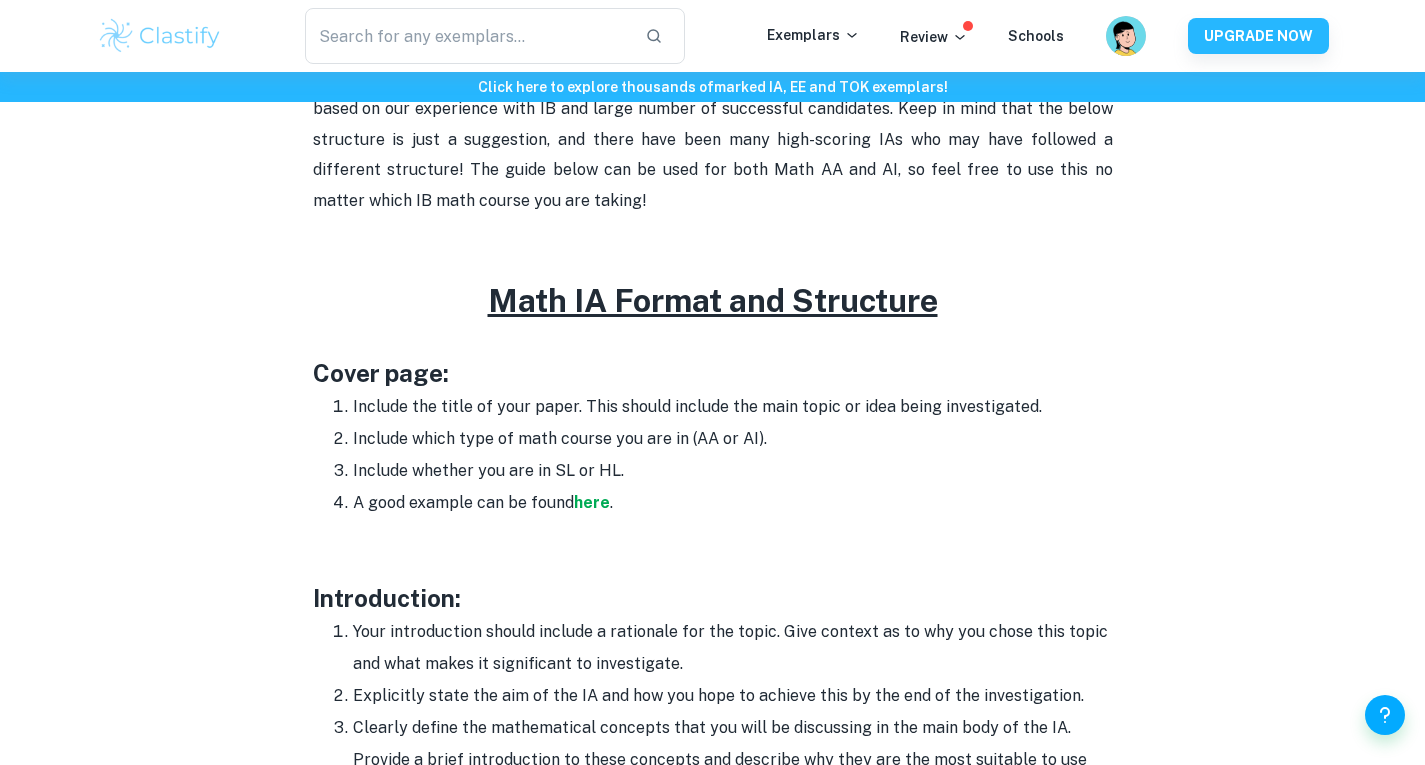 scroll, scrollTop: 839, scrollLeft: 0, axis: vertical 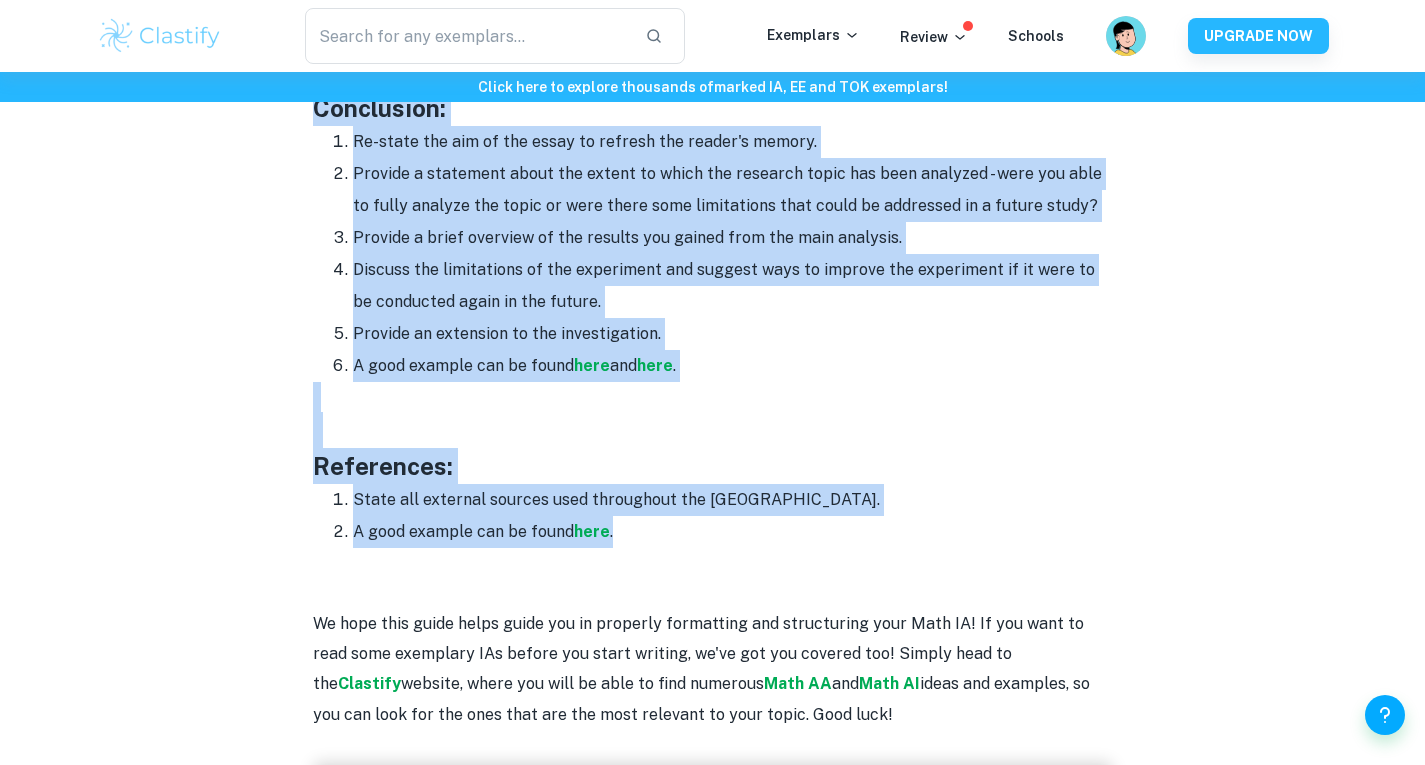 drag, startPoint x: 460, startPoint y: 304, endPoint x: 729, endPoint y: 526, distance: 348.77643 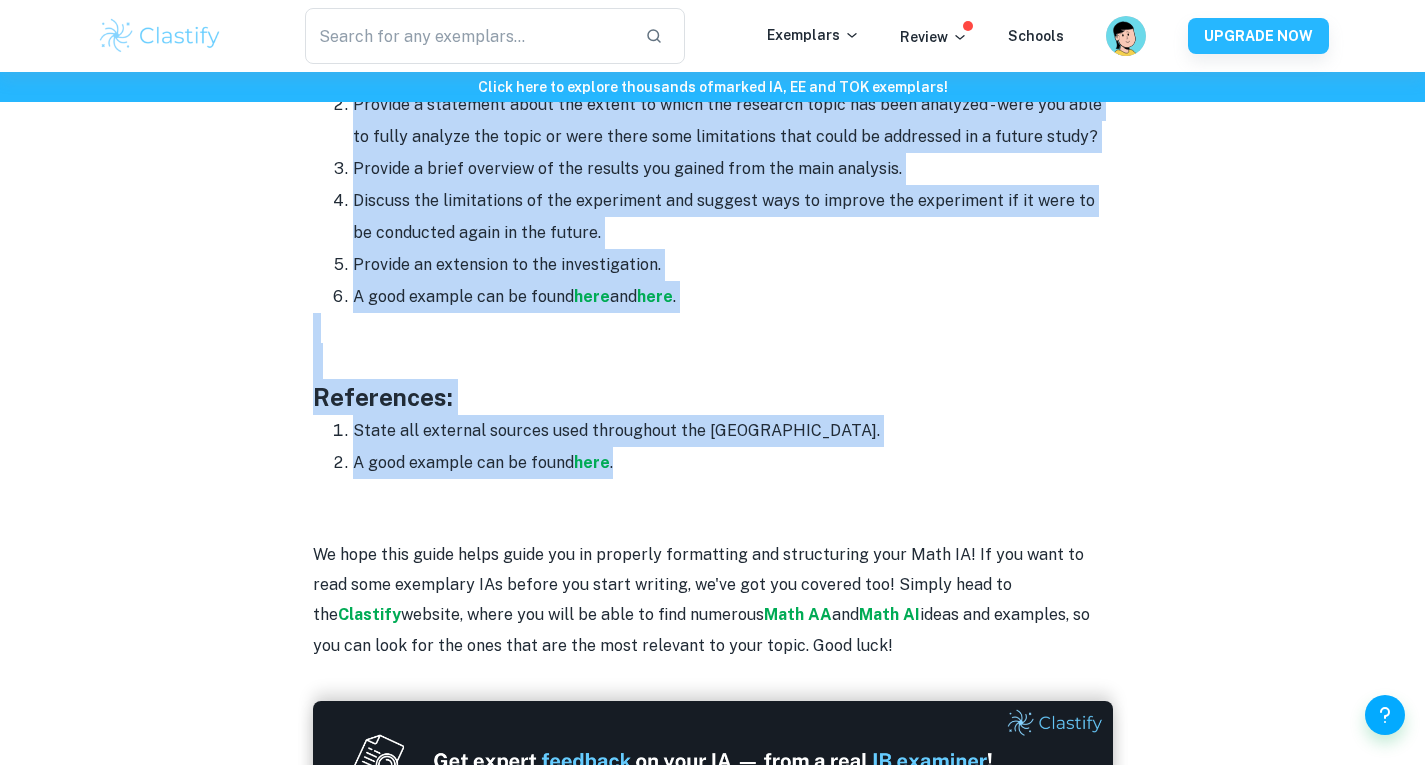 scroll, scrollTop: 2539, scrollLeft: 0, axis: vertical 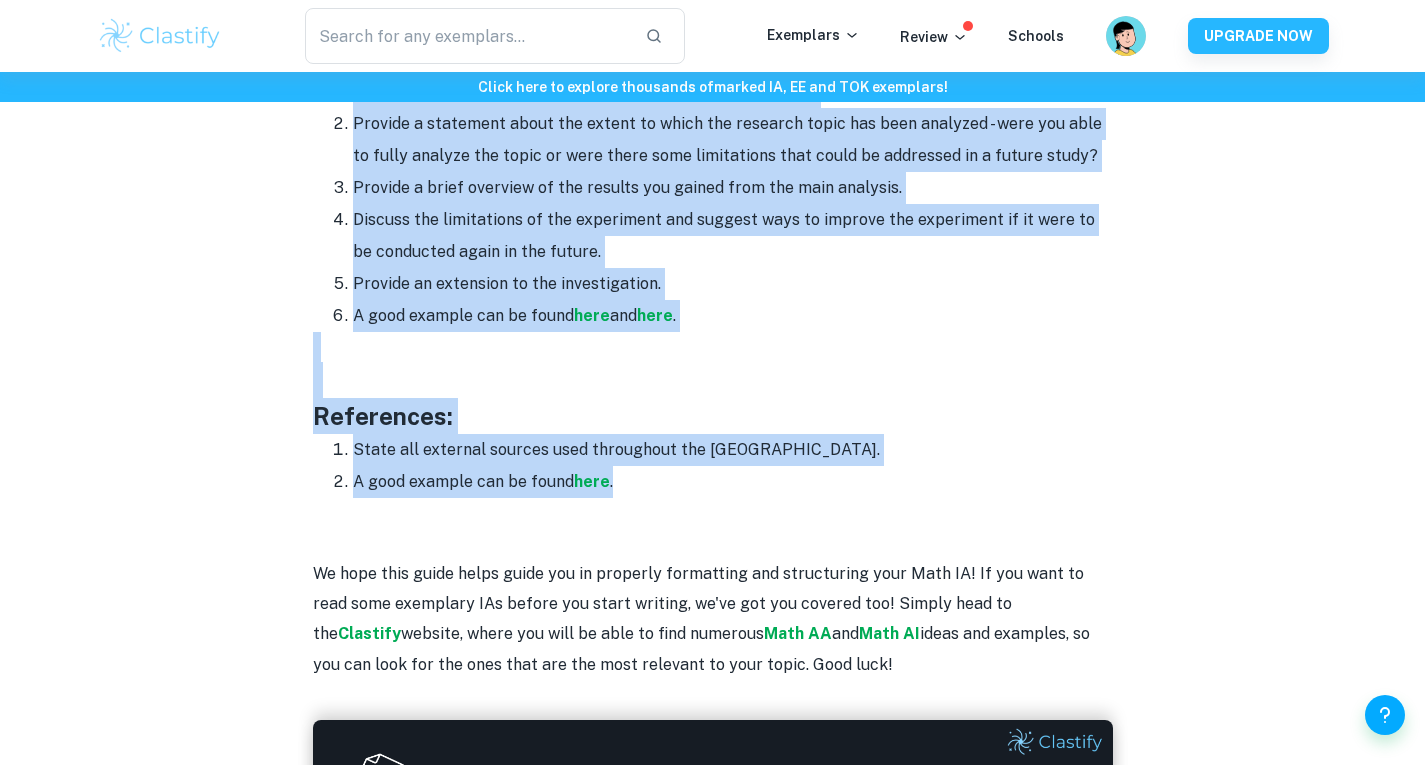 copy on "Math IA Format and Structure   Cover page: Include the title of your paper. This should include the main topic or idea being investigated.  Include which type of math course you are in (AA or AI).  Include whether you are in SL or HL.  A good example can be found  here .     Introduction: Your introduction should include a rationale for the topic. Give context as to why you chose this topic and what makes it significant to investigate.  Explicitly state the aim of the IA and how you hope to achieve this by the end of the investigation.  Clearly define the mathematical concepts that you will be discussing in the main body of the IA. Provide a brief introduction to these concepts and describe why they are the most suitable to use for your investigation.  If you are using a mathematical model, include any assumptions made when using the model. Provide a short background information to the main object being studied and include why it can be assessed by this method (eg: why are functions appropriate to use when..." 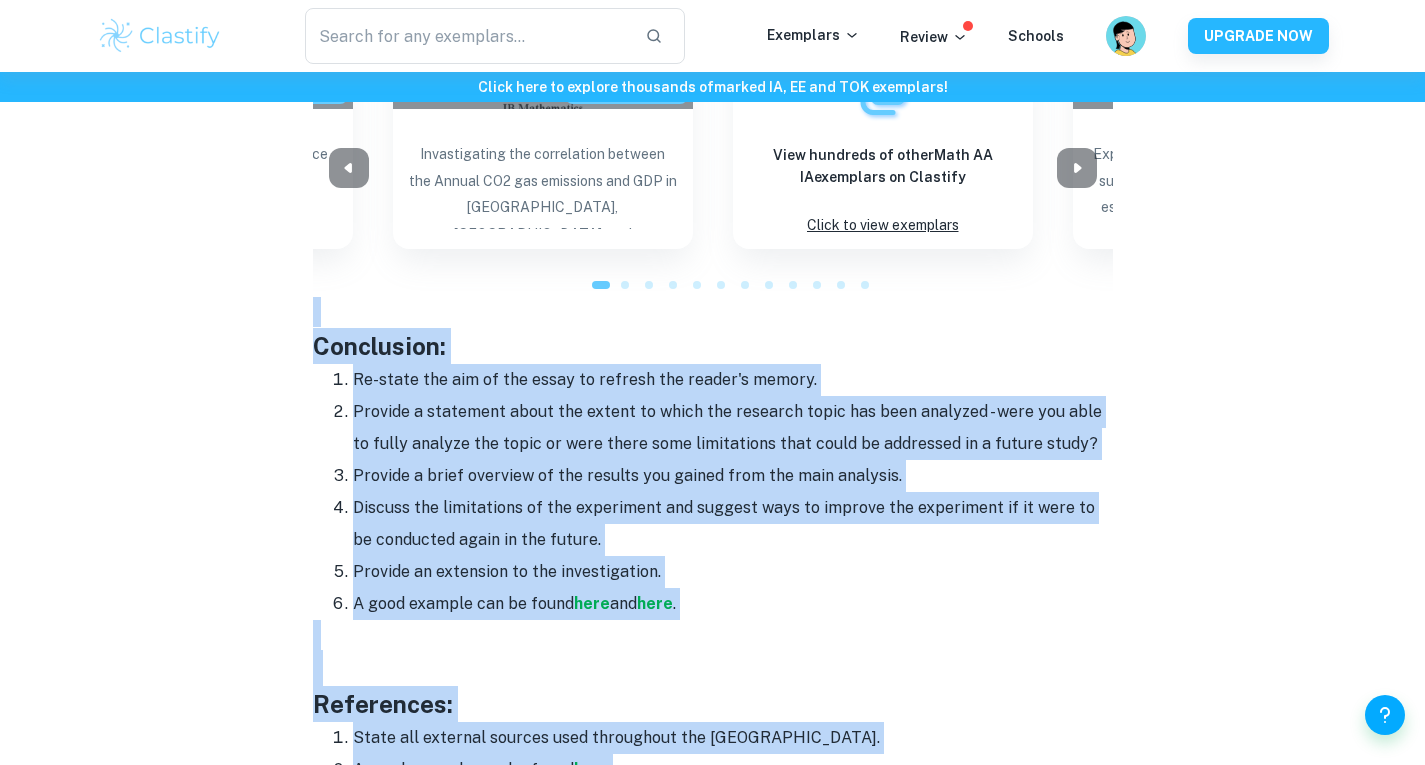 scroll, scrollTop: 2250, scrollLeft: 0, axis: vertical 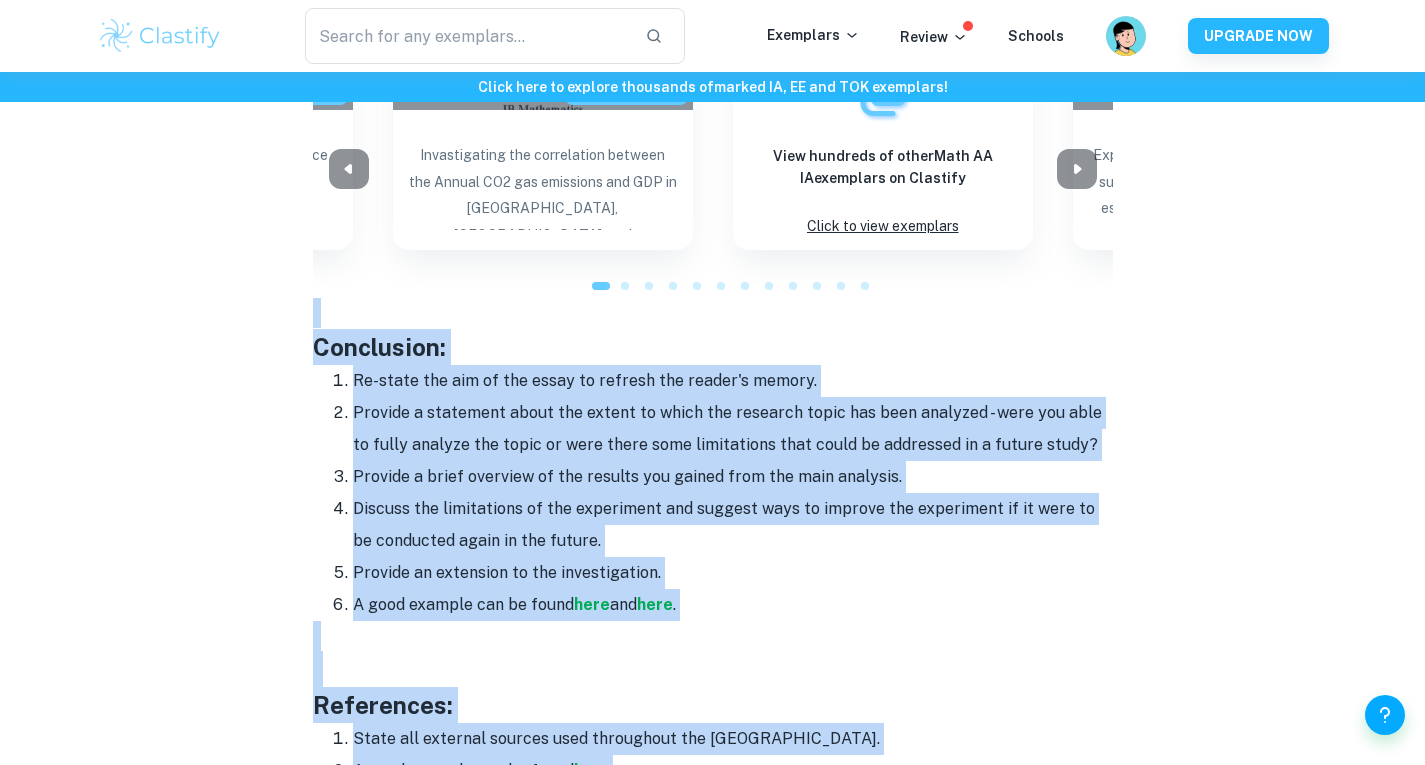 copy on "Math IA Format and Structure   Cover page: Include the title of your paper. This should include the main topic or idea being investigated.  Include which type of math course you are in (AA or AI).  Include whether you are in SL or HL.  A good example can be found  here .     Introduction: Your introduction should include a rationale for the topic. Give context as to why you chose this topic and what makes it significant to investigate.  Explicitly state the aim of the IA and how you hope to achieve this by the end of the investigation.  Clearly define the mathematical concepts that you will be discussing in the main body of the IA. Provide a brief introduction to these concepts and describe why they are the most suitable to use for your investigation.  If you are using a mathematical model, include any assumptions made when using the model. Provide a short background information to the main object being studied and include why it can be assessed by this method (eg: why are functions appropriate to use when..." 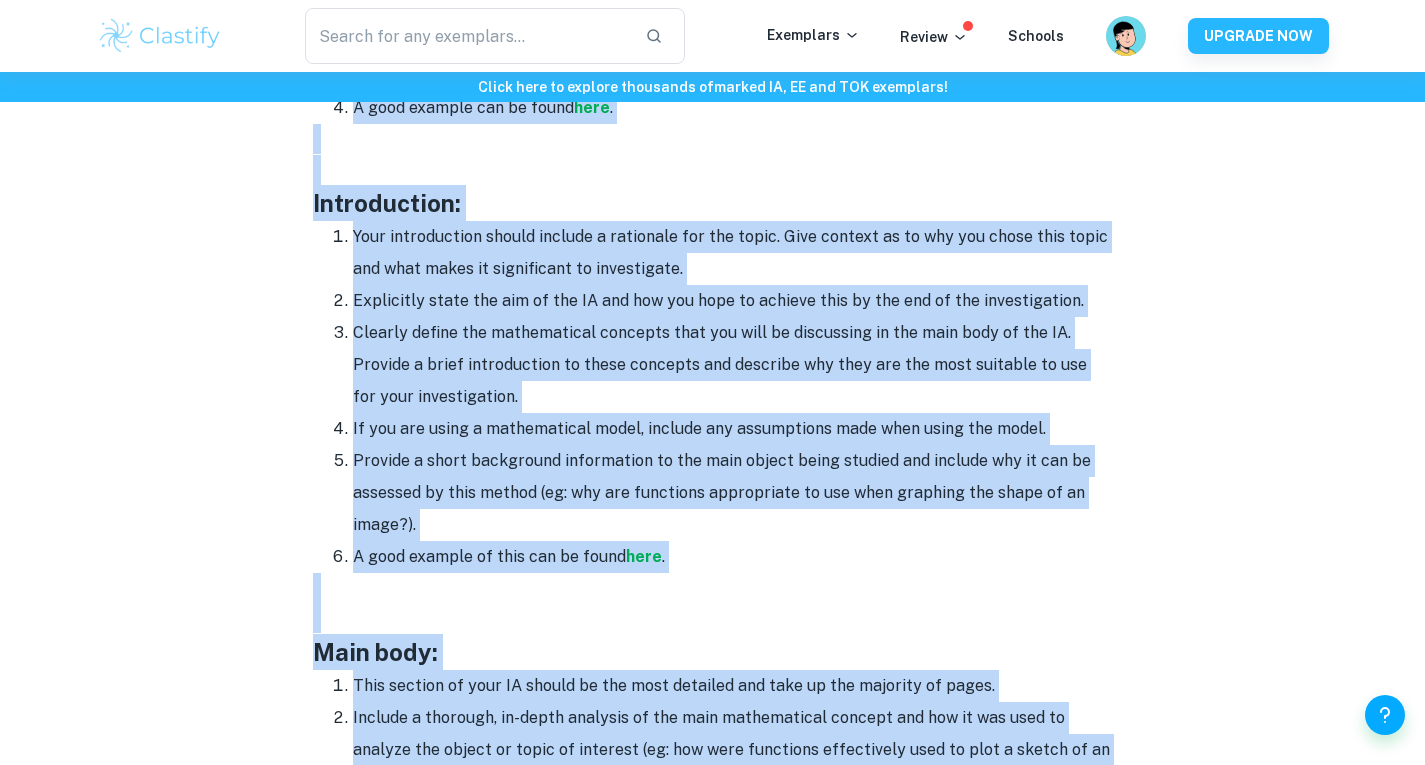 scroll, scrollTop: 1235, scrollLeft: 0, axis: vertical 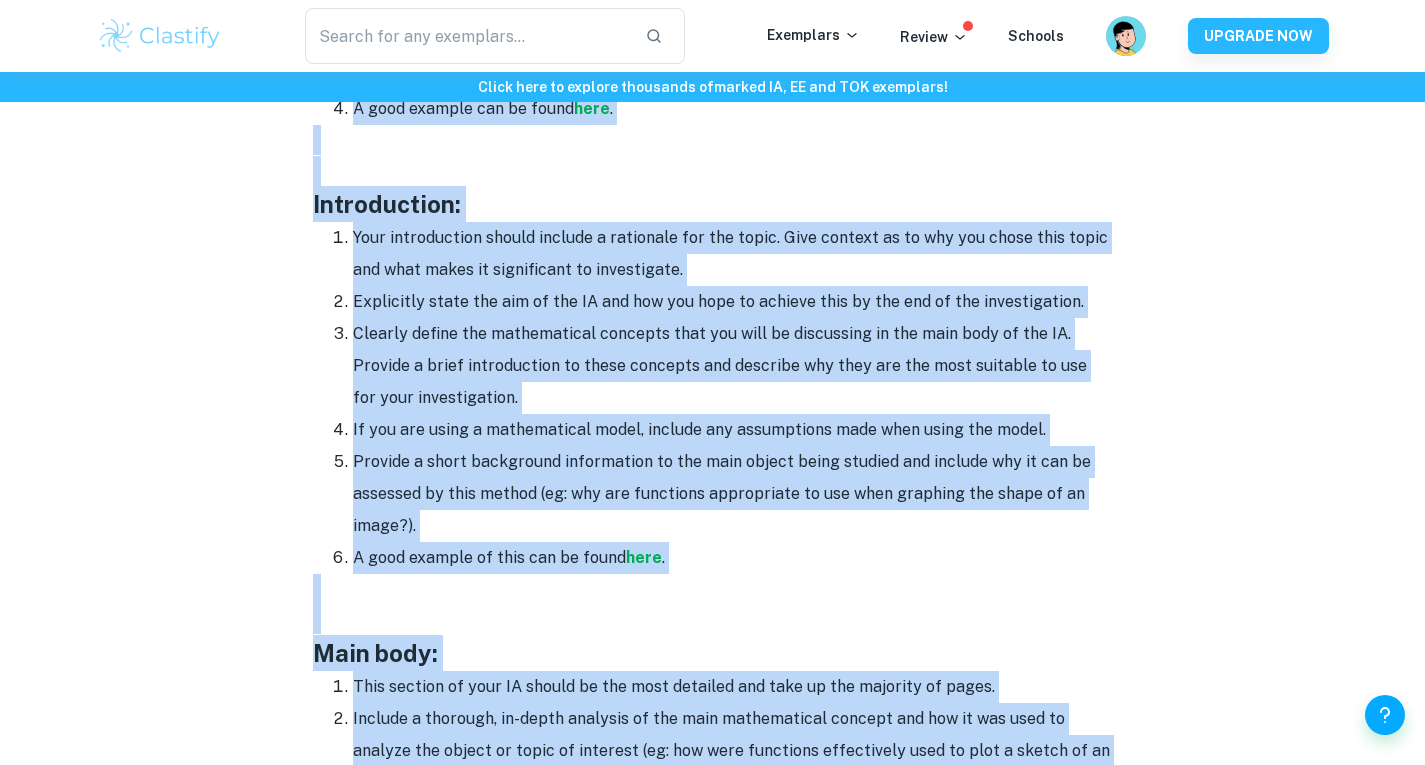 click on "Clearly define the mathematical concepts that you will be discussing in the main body of the IA. Provide a brief introduction to these concepts and describe why they are the most suitable to use for your investigation." at bounding box center [733, 366] 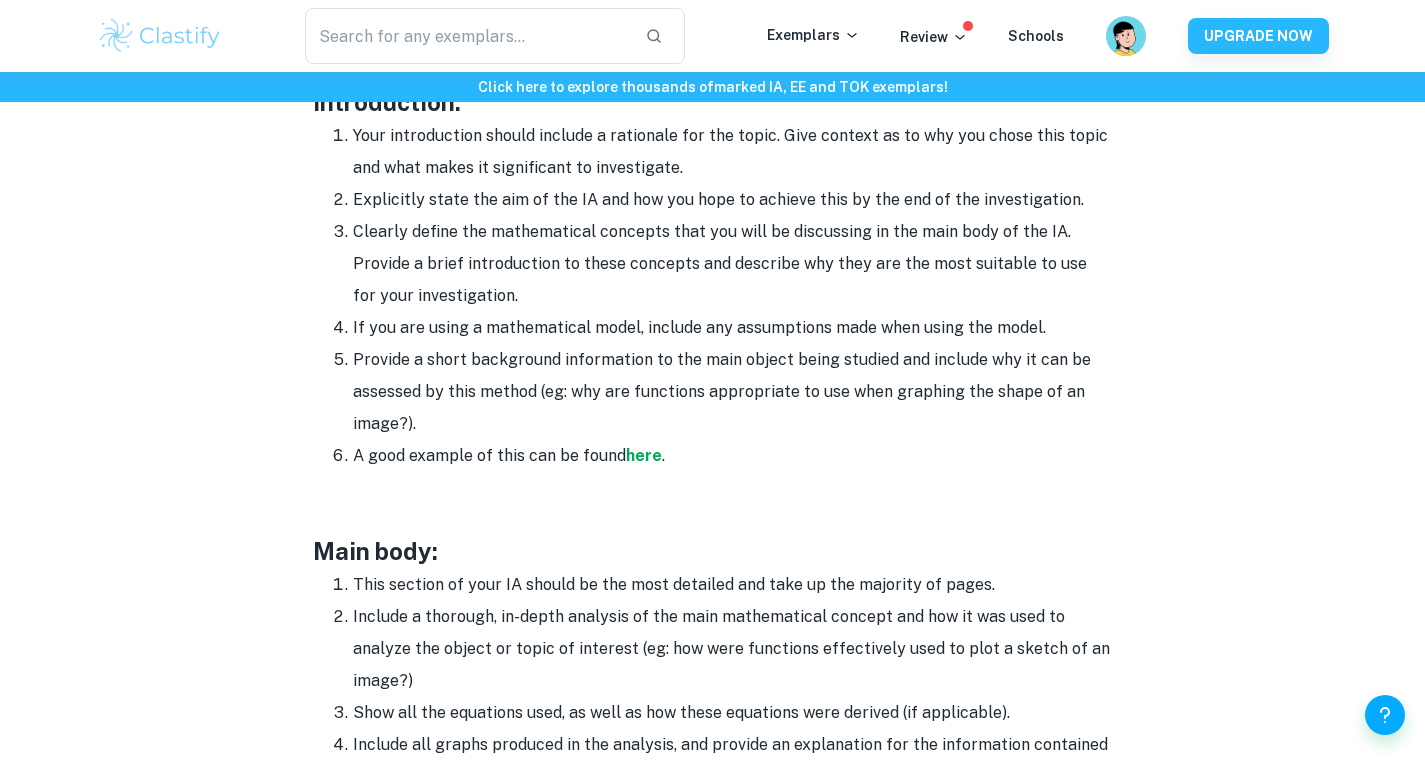 scroll, scrollTop: 1324, scrollLeft: 0, axis: vertical 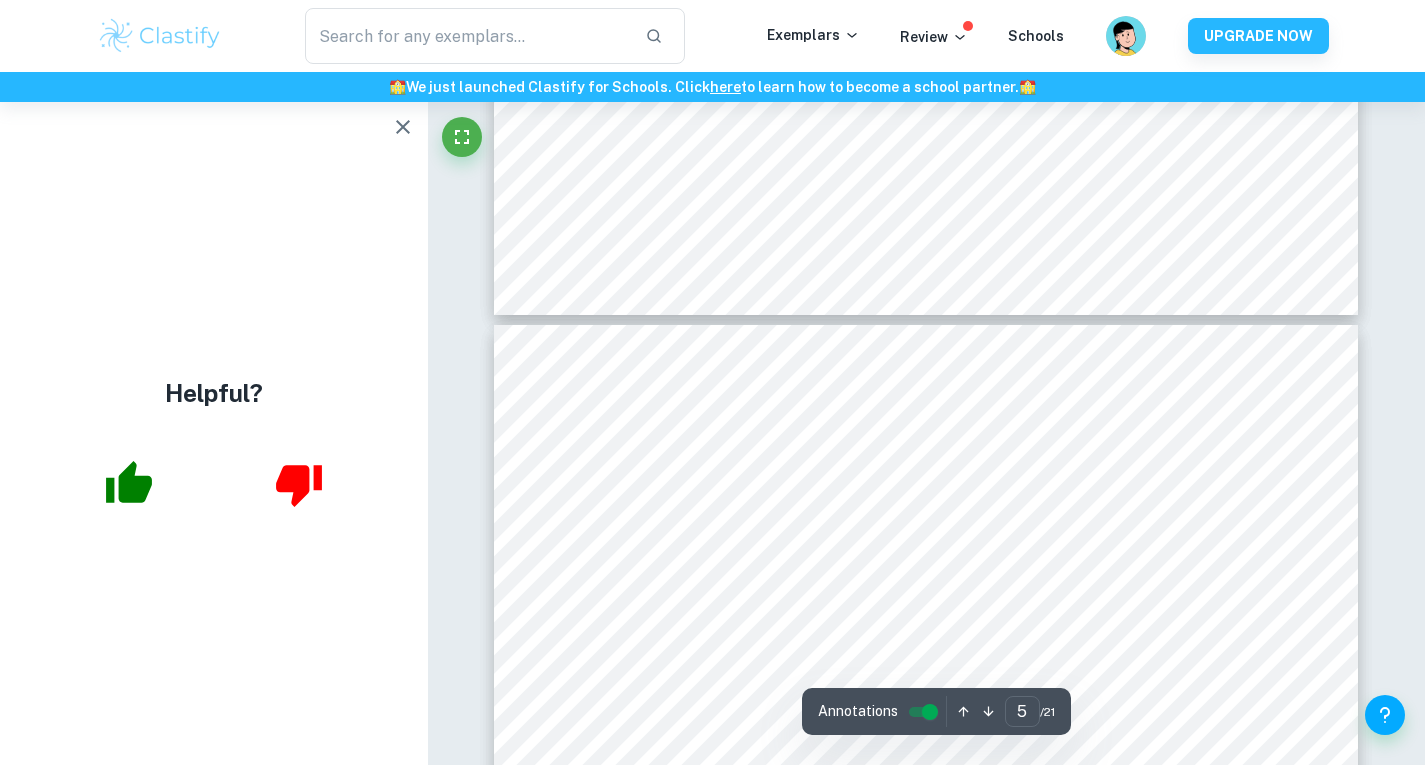 click 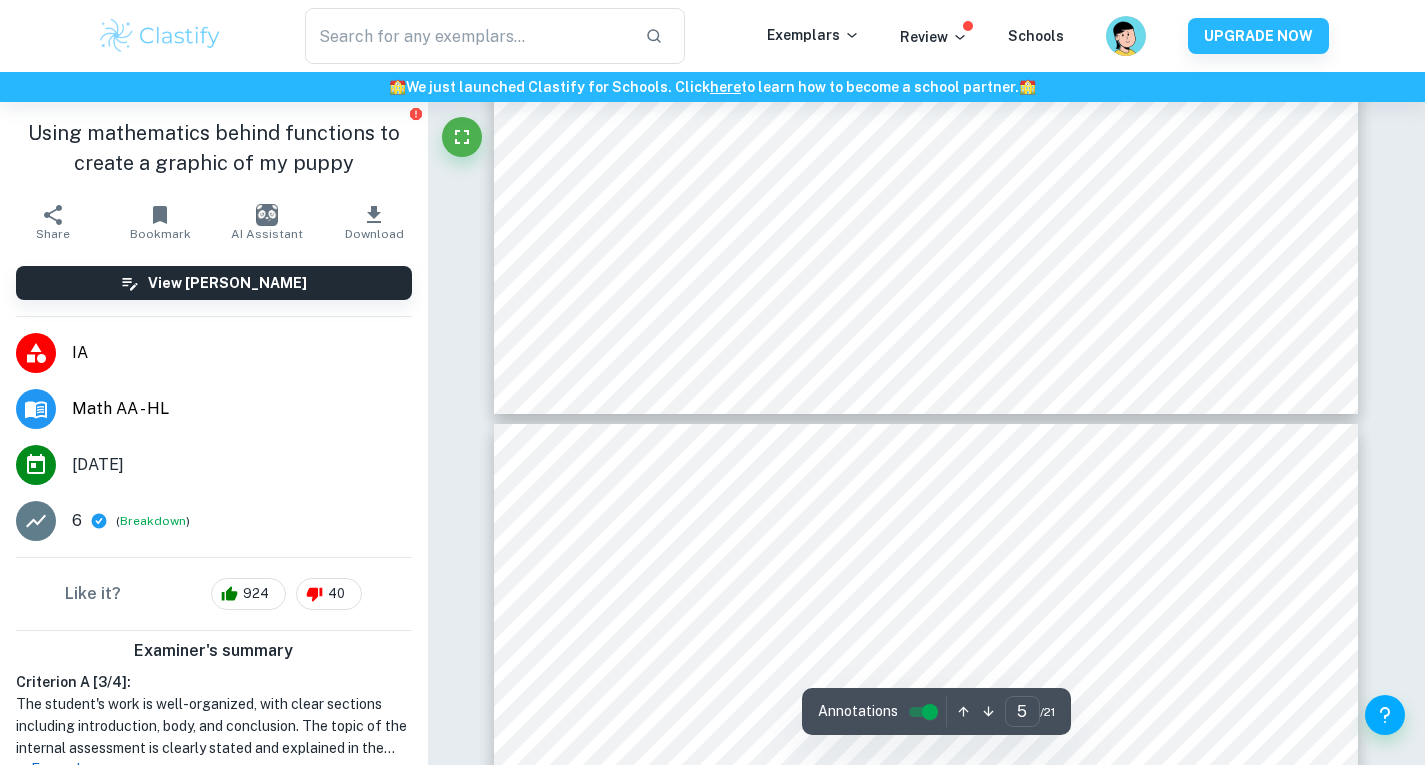 scroll, scrollTop: 6133, scrollLeft: 0, axis: vertical 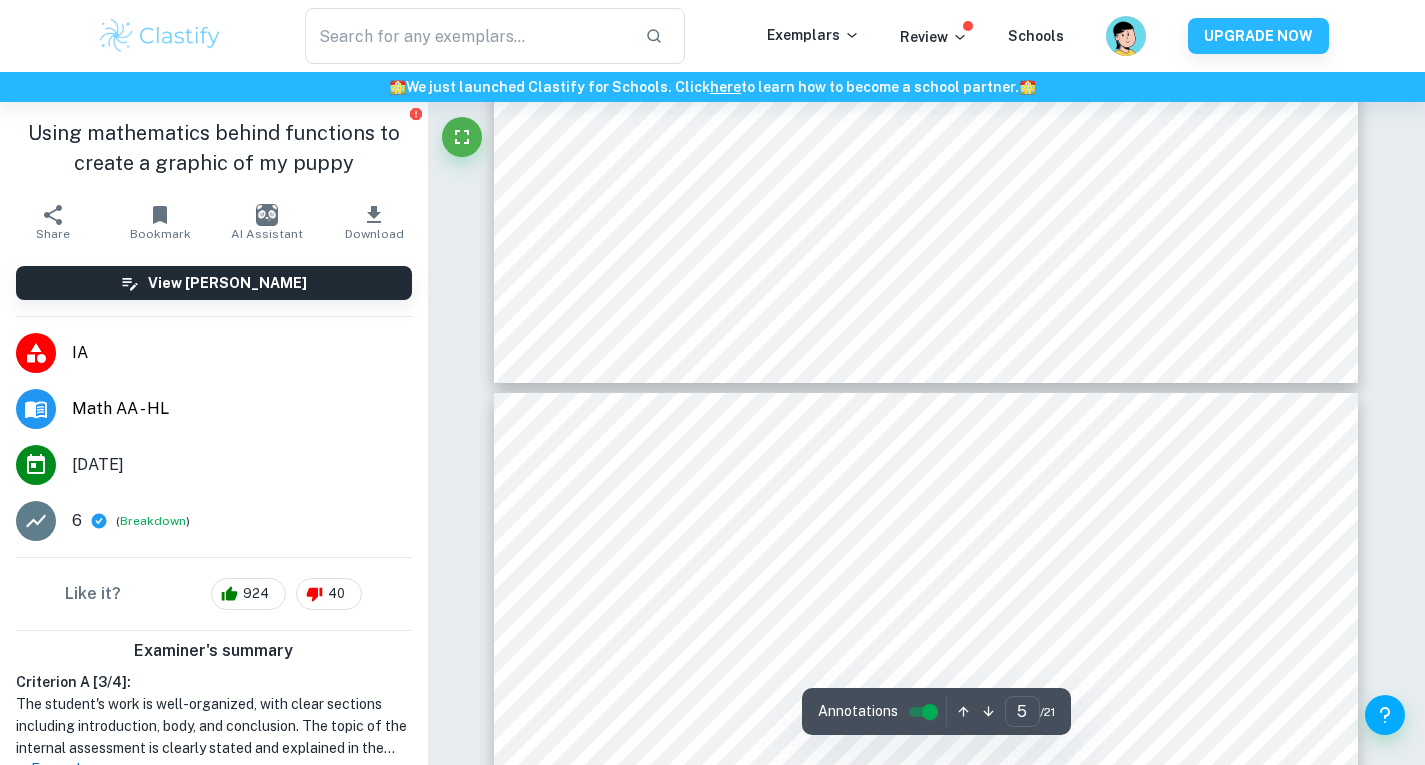 type on "4" 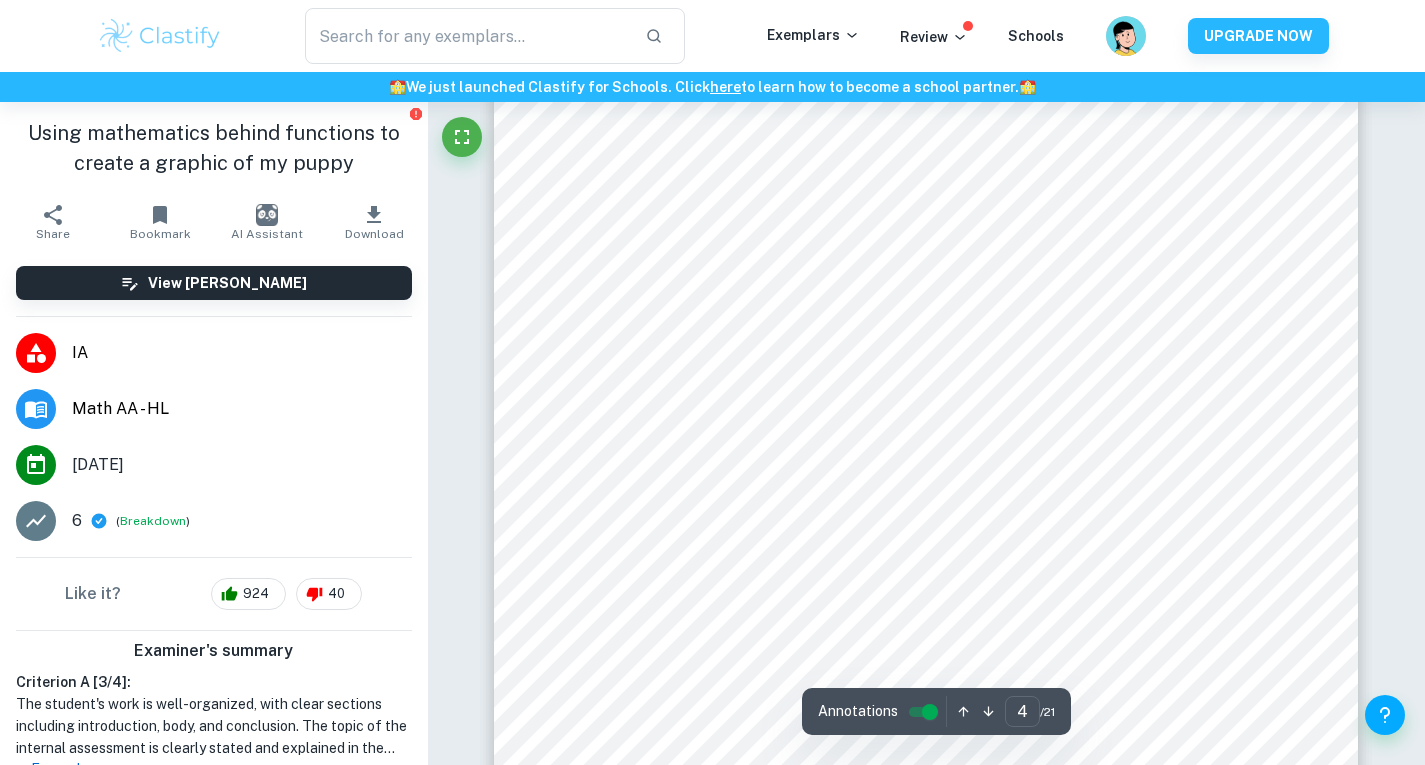 scroll, scrollTop: 4370, scrollLeft: 0, axis: vertical 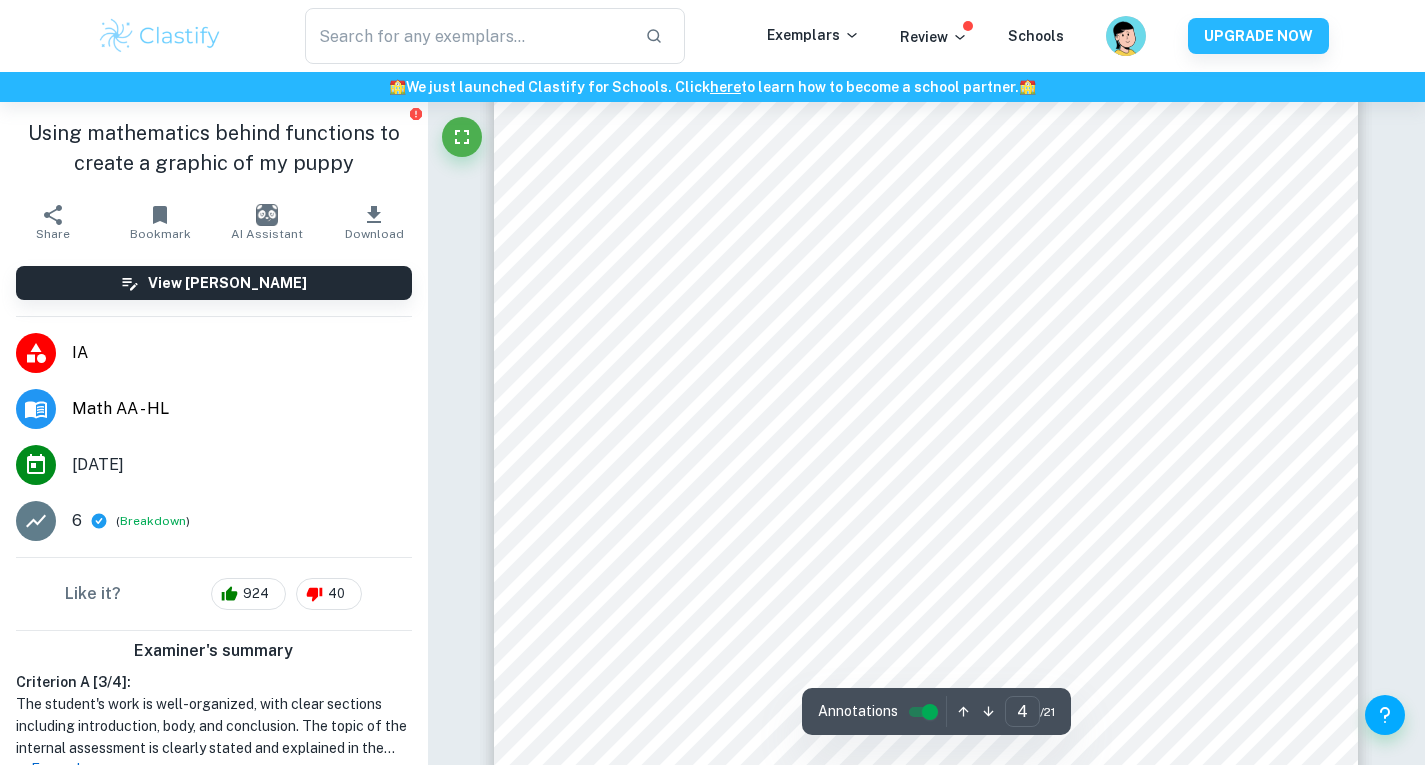 click at bounding box center [915, 472] 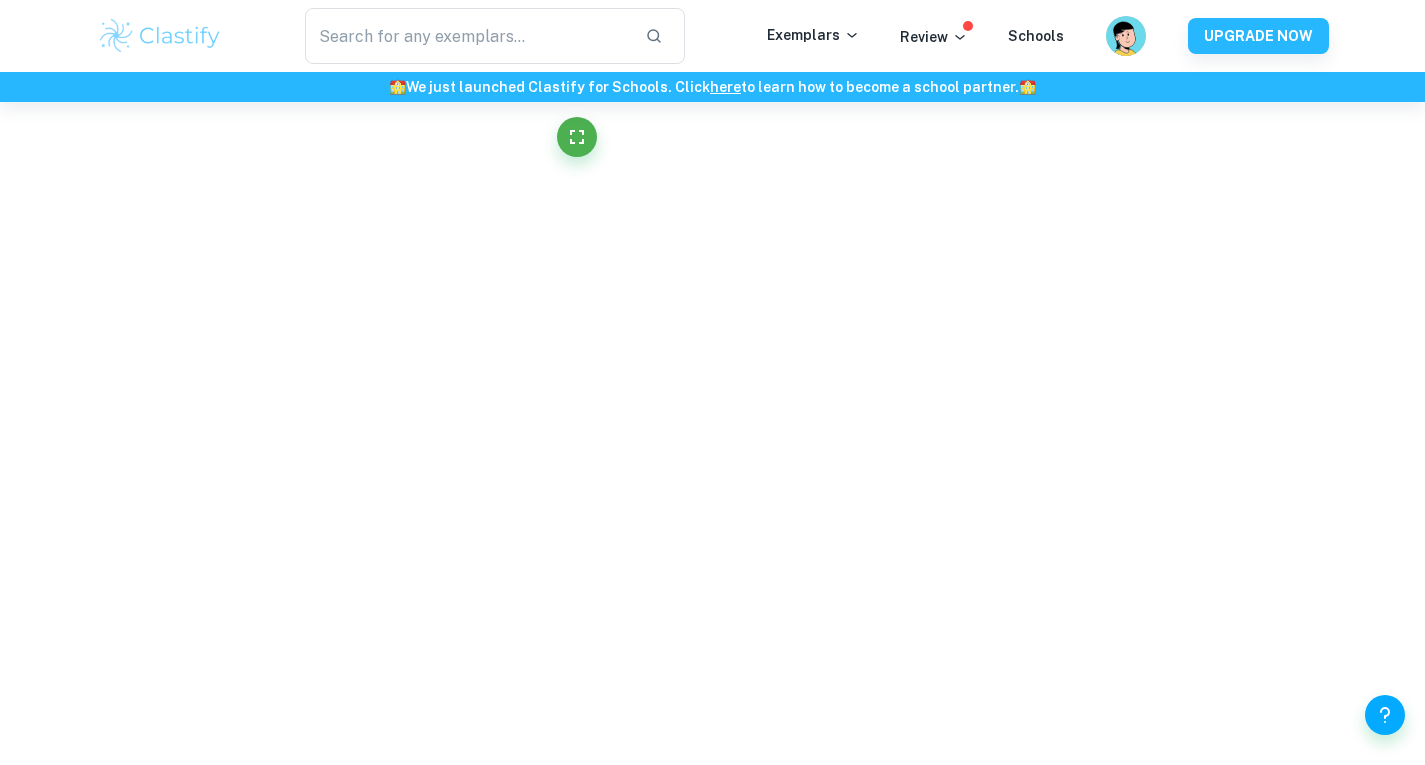 scroll, scrollTop: 4265, scrollLeft: 0, axis: vertical 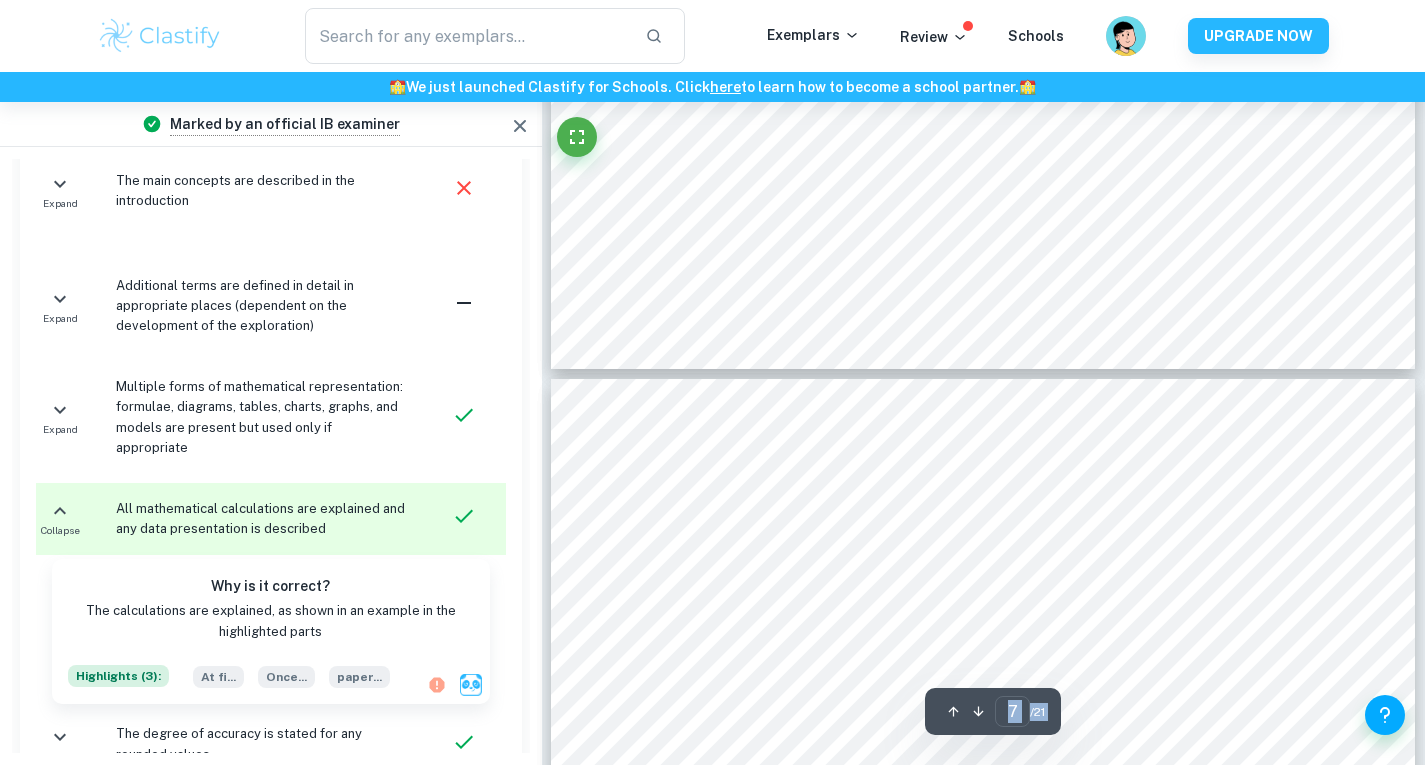 type on "8" 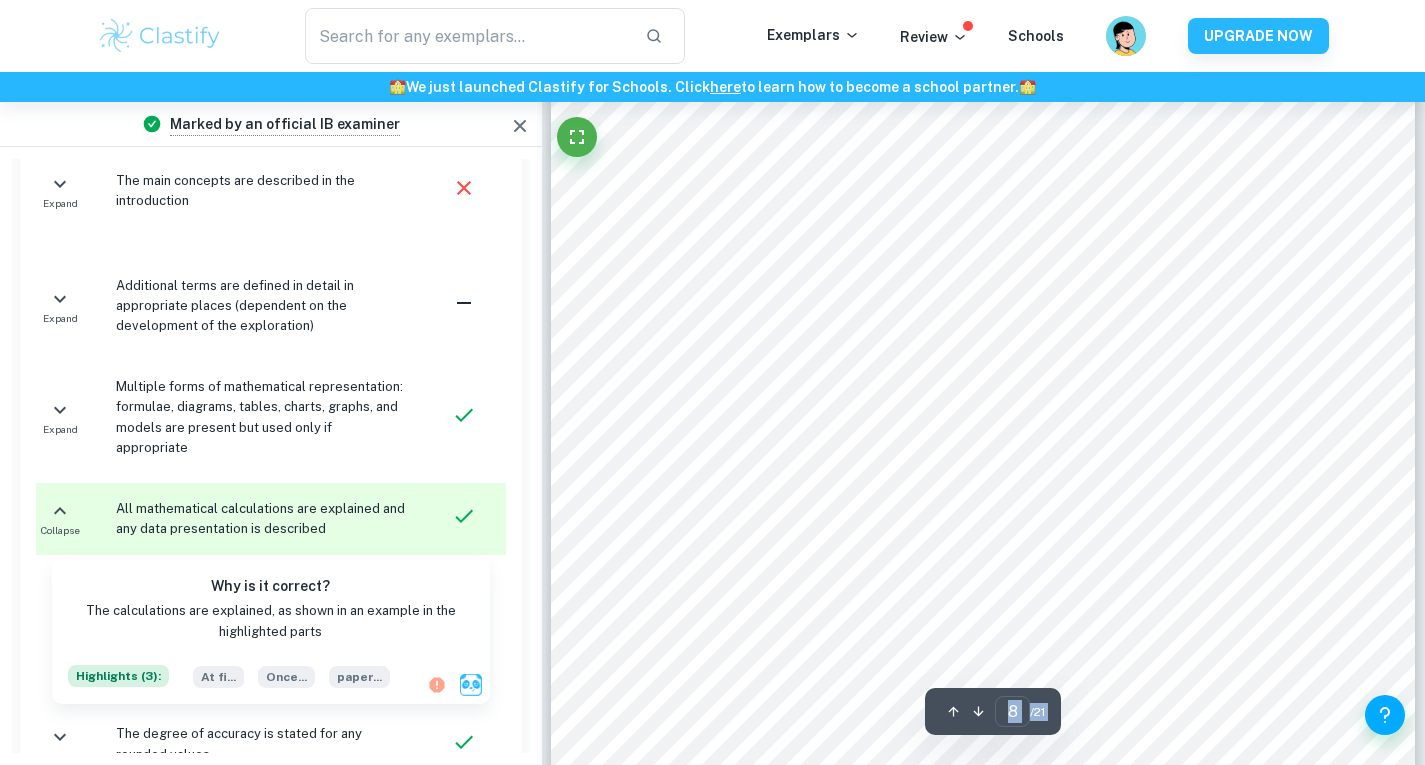 scroll, scrollTop: 9160, scrollLeft: 0, axis: vertical 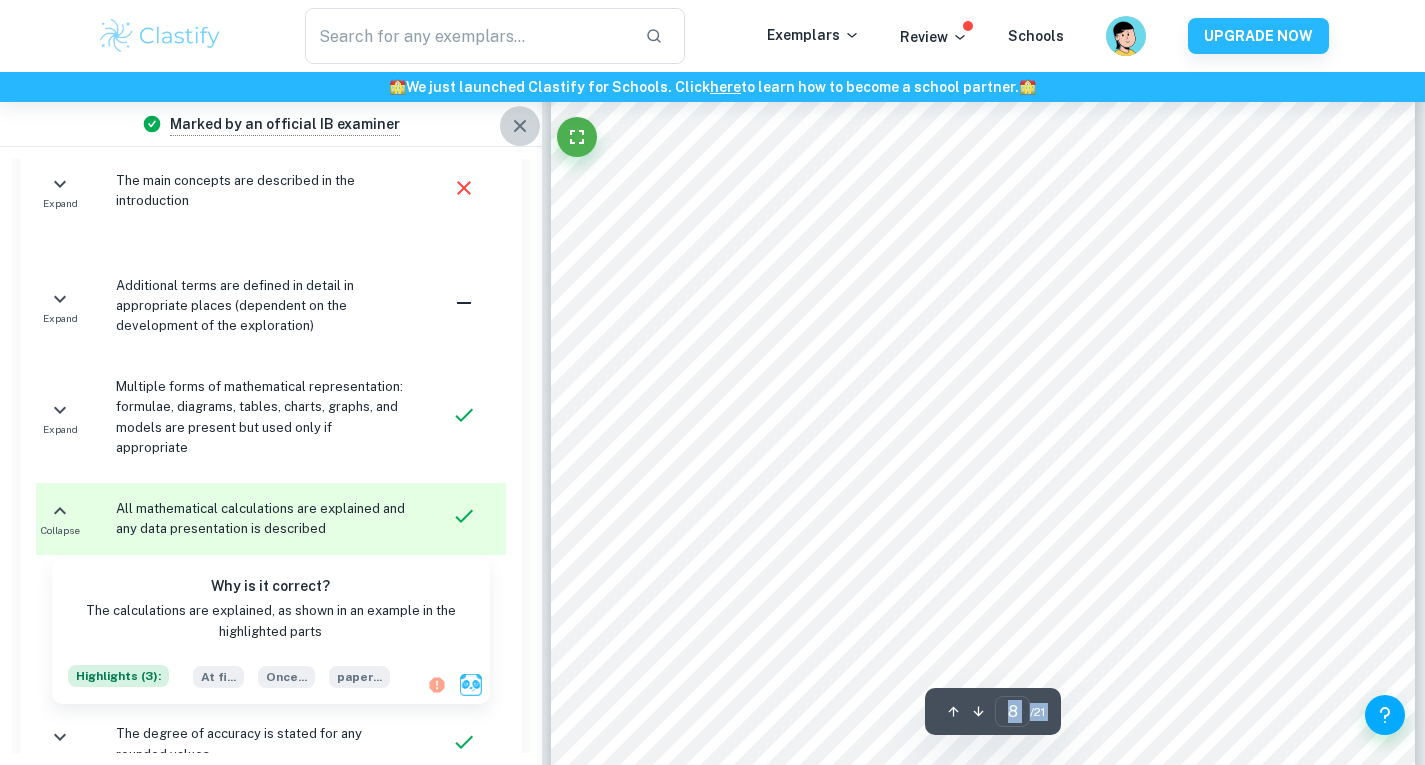 click 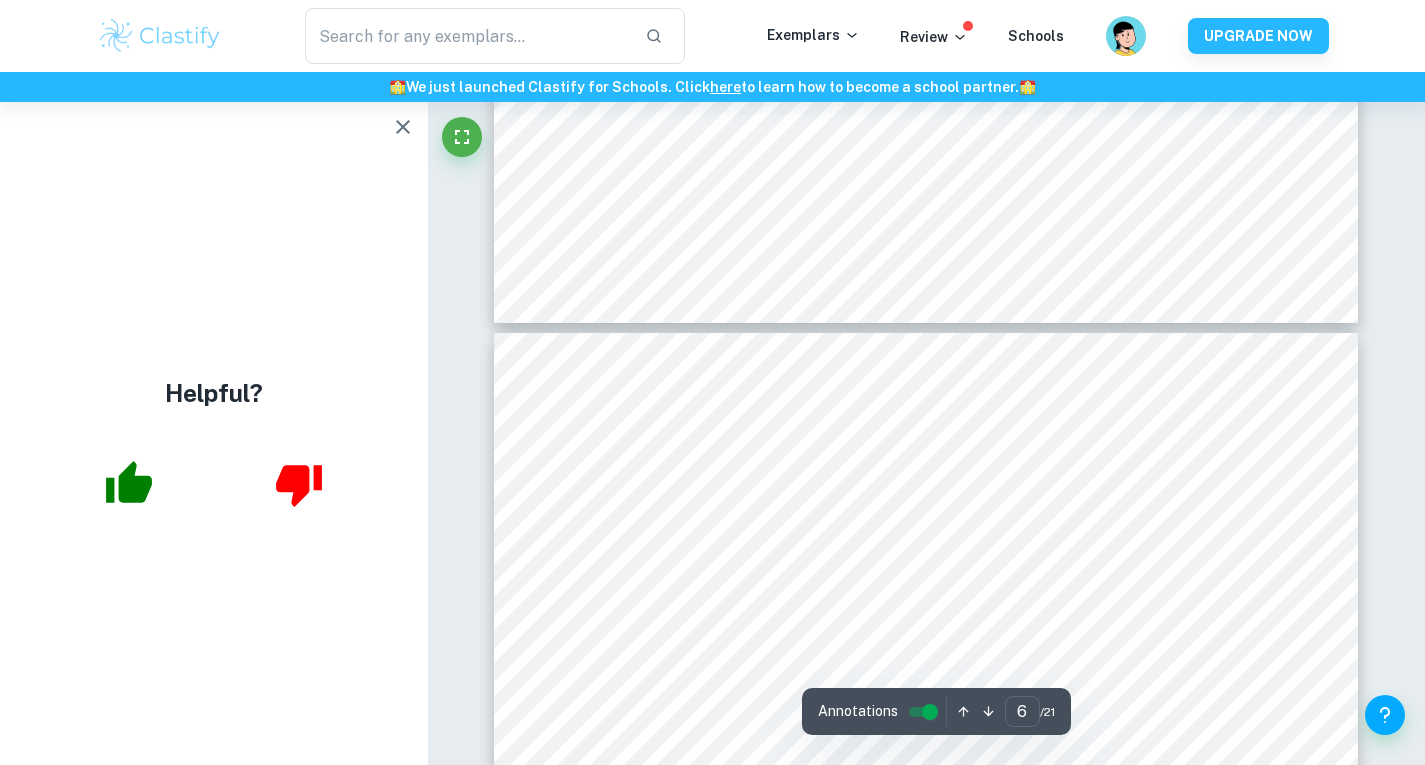 scroll, scrollTop: 5945, scrollLeft: 0, axis: vertical 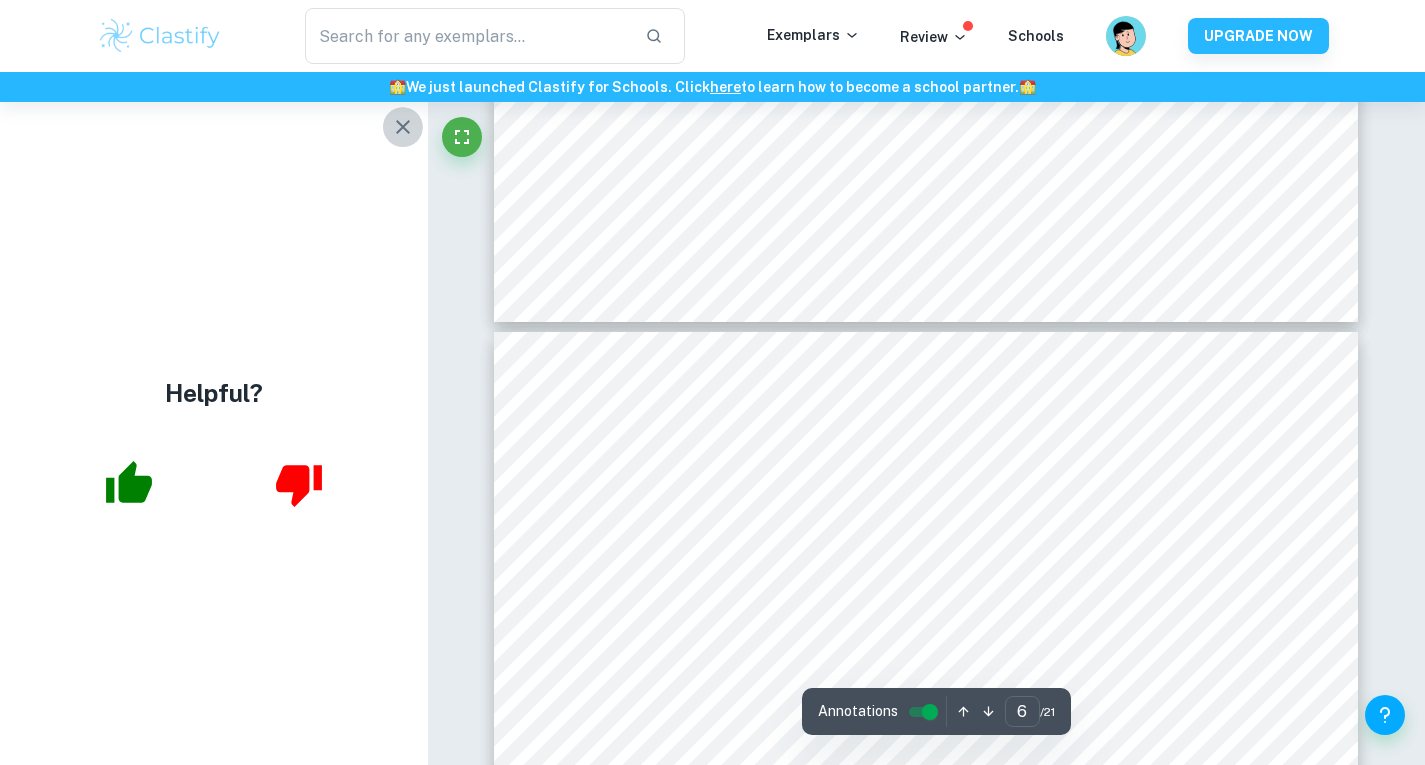 click 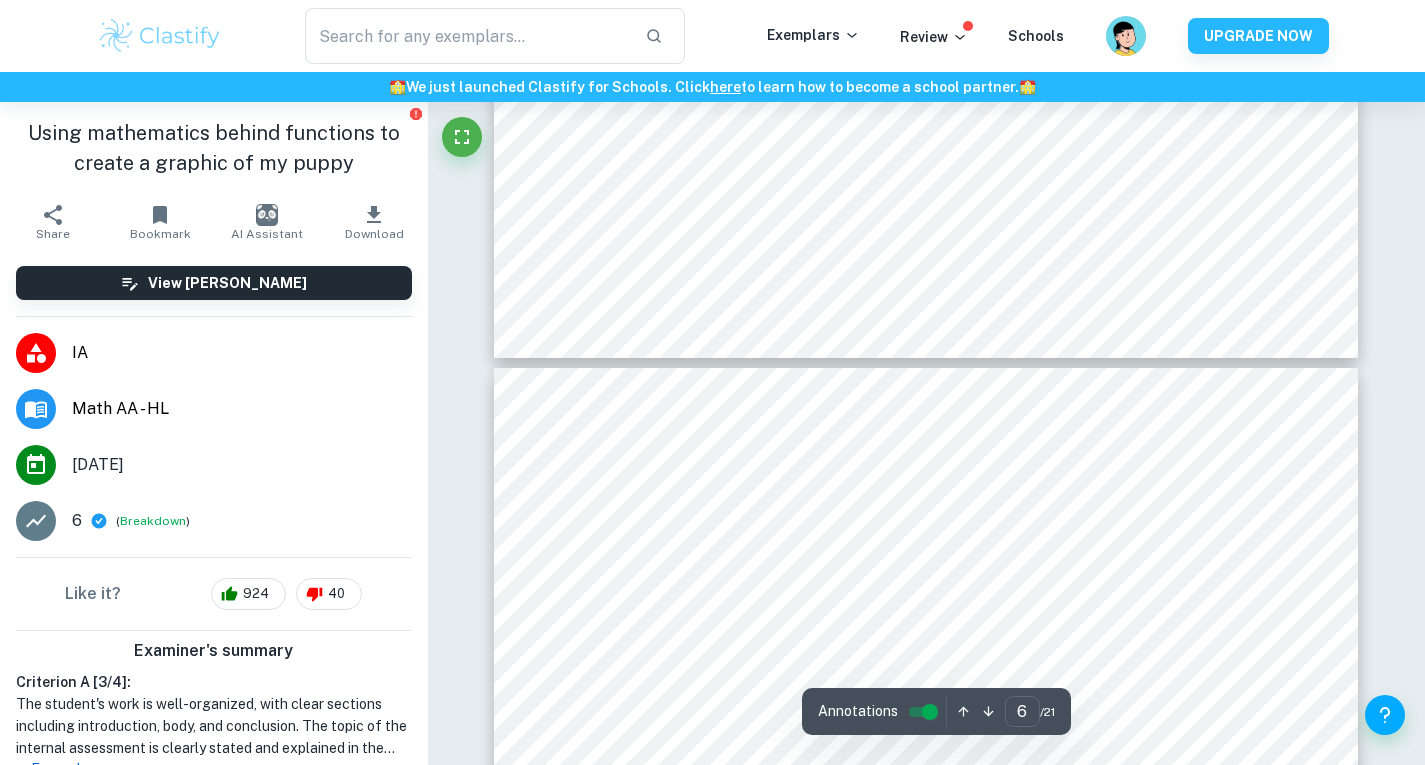 type on "7" 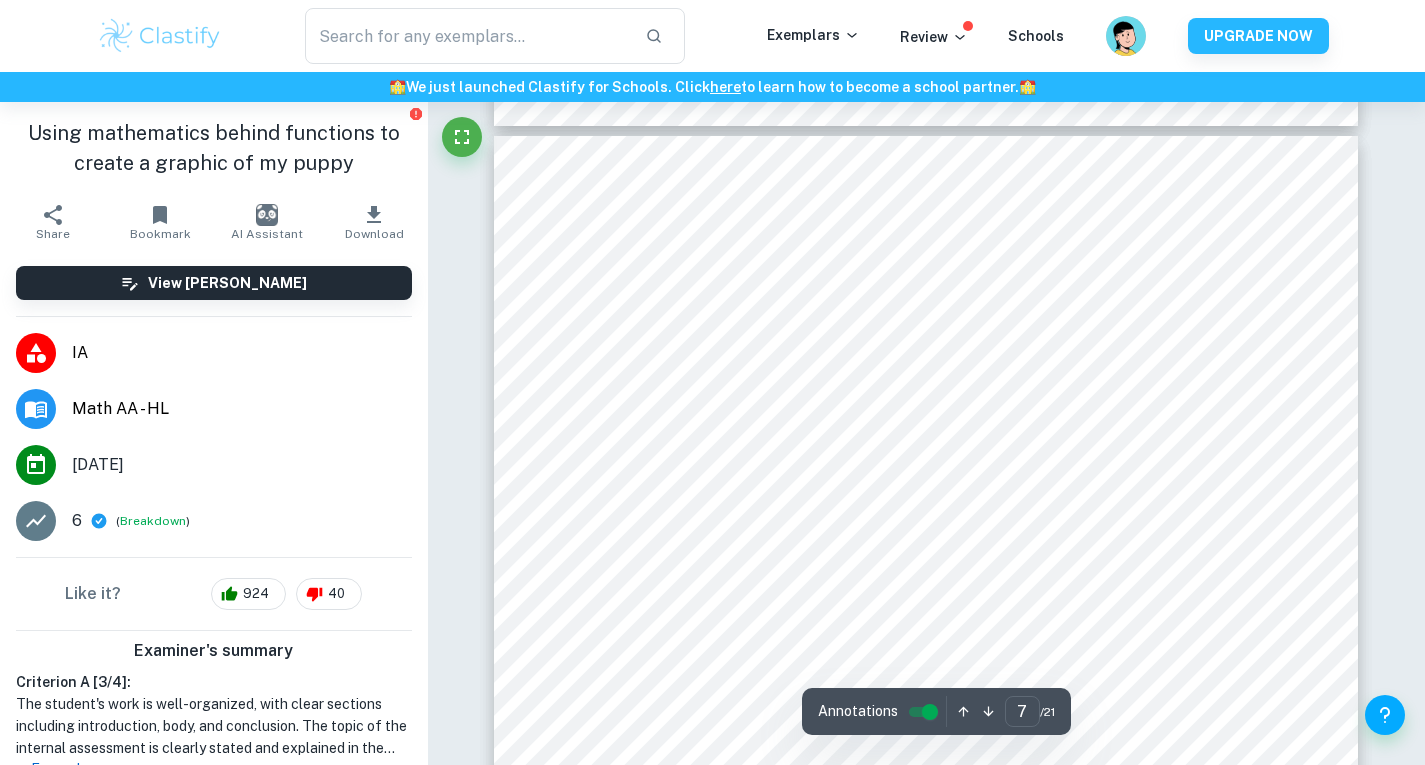 scroll, scrollTop: 7373, scrollLeft: 0, axis: vertical 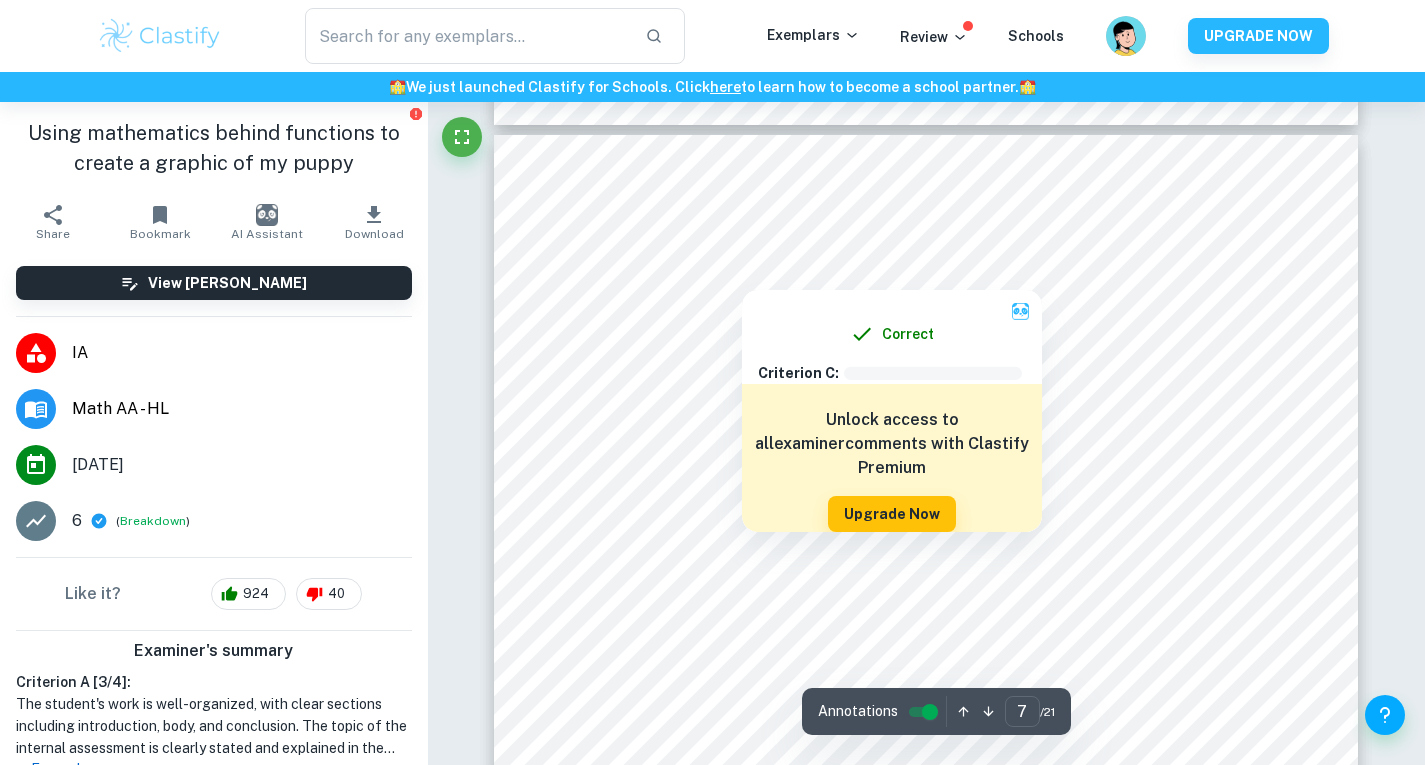click at bounding box center (742, 275) 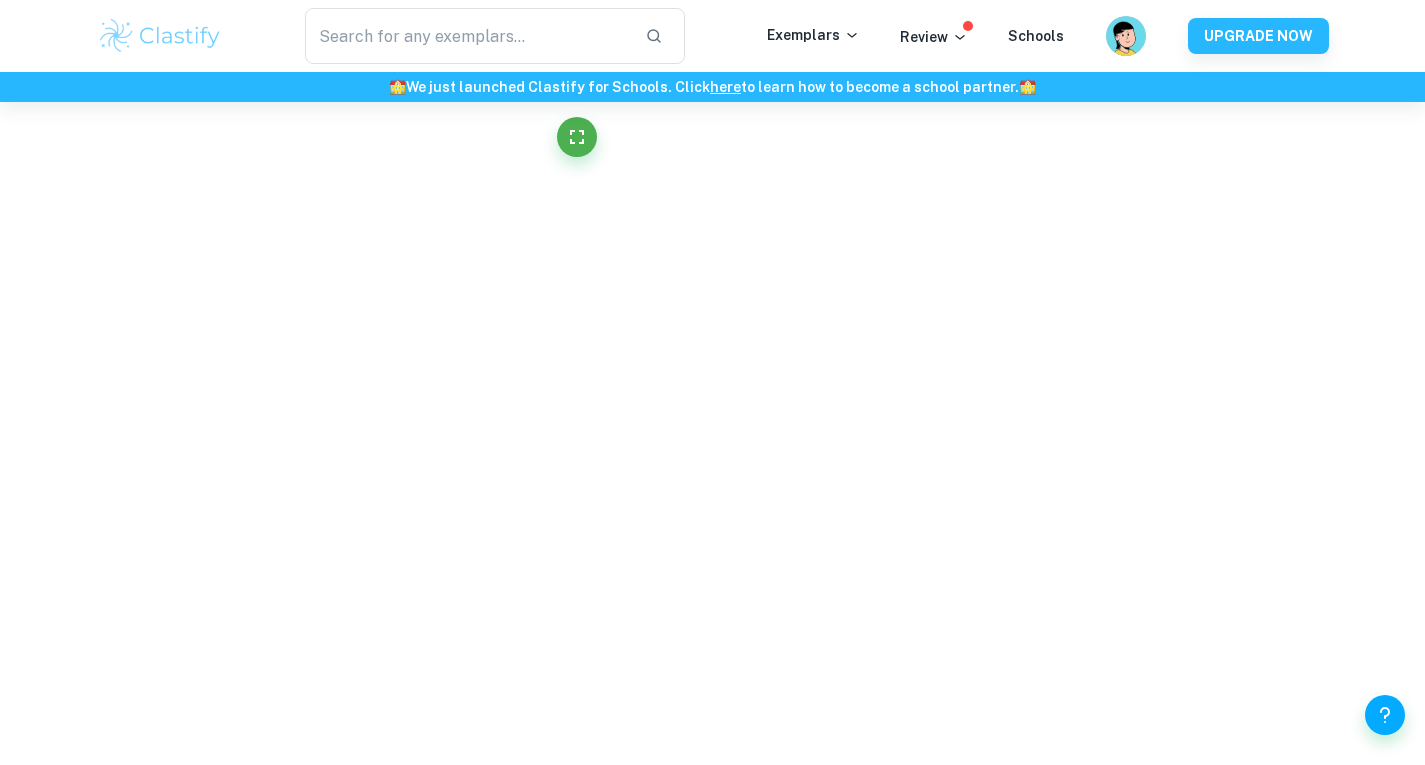 click on "We value your privacy We use cookies to enhance your browsing experience, serve personalised ads or content, and analyse our traffic. By clicking "Accept All", you consent to our use of cookies.   Cookie Policy Customise   Reject All   Accept All   Customise Consent Preferences   We use cookies to help you navigate efficiently and perform certain functions. You will find detailed information about all cookies under each consent category below. The cookies that are categorised as "Necessary" are stored on your browser as they are essential for enabling the basic functionalities of the site. ...  Show more For more information on how Google's third-party cookies operate and handle your data, see:   Google Privacy Policy Necessary Always Active Necessary cookies are required to enable the basic features of this site, such as providing secure log-in or adjusting your consent preferences. These cookies do not store any personally identifiable data. Functional Analytics Performance Advertisement Uncategorised" at bounding box center [712, -6758] 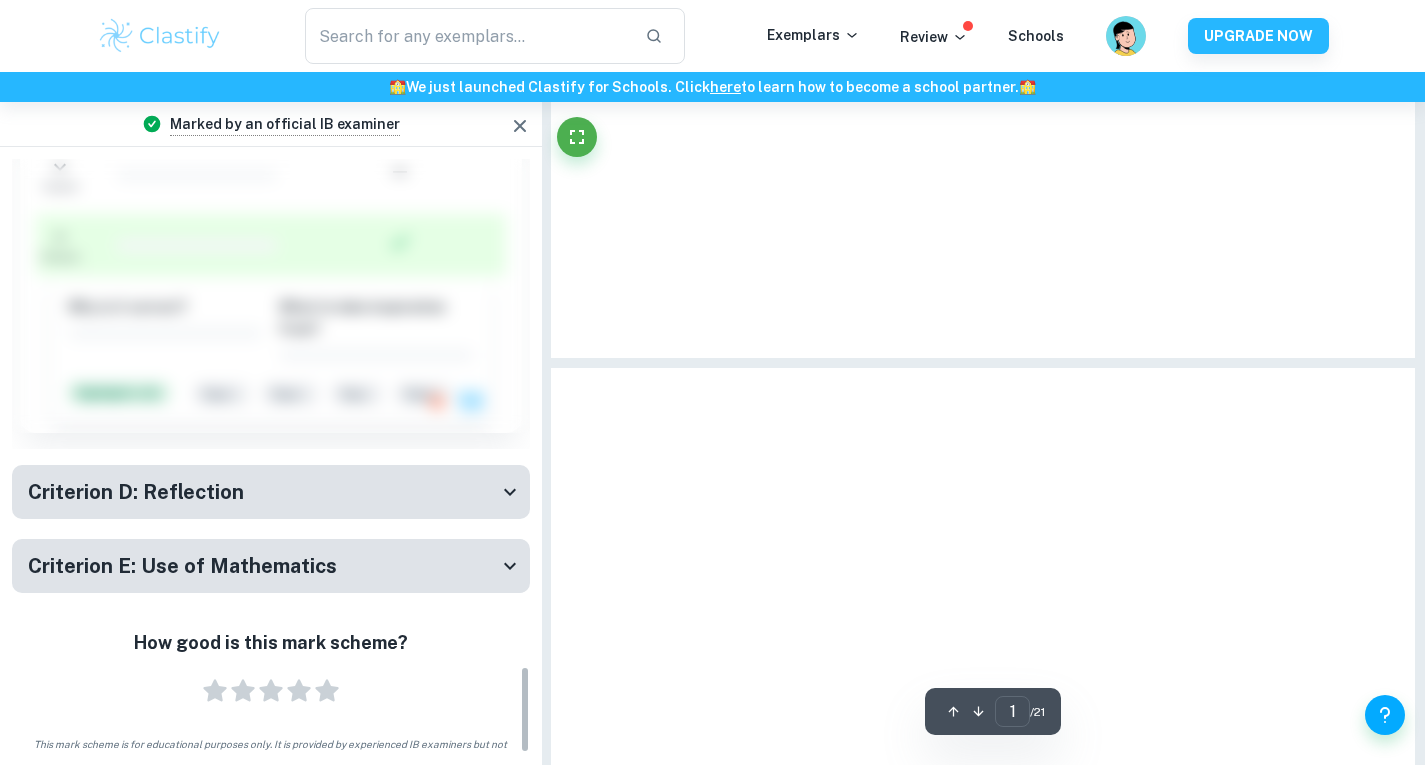 click on "We value your privacy We use cookies to enhance your browsing experience, serve personalised ads or content, and analyse our traffic. By clicking "Accept All", you consent to our use of cookies.   Cookie Policy Customise   Reject All   Accept All   Customise Consent Preferences   We use cookies to help you navigate efficiently and perform certain functions. You will find detailed information about all cookies under each consent category below. The cookies that are categorised as "Necessary" are stored on your browser as they are essential for enabling the basic functionalities of the site. ...  Show more For more information on how Google's third-party cookies operate and handle your data, see:   Google Privacy Policy Necessary Always Active Necessary cookies are required to enable the basic features of this site, such as providing secure log-in or adjusting your consent preferences. These cookies do not store any personally identifiable data. Functional Analytics Performance Advertisement Uncategorised" at bounding box center [712, -6758] 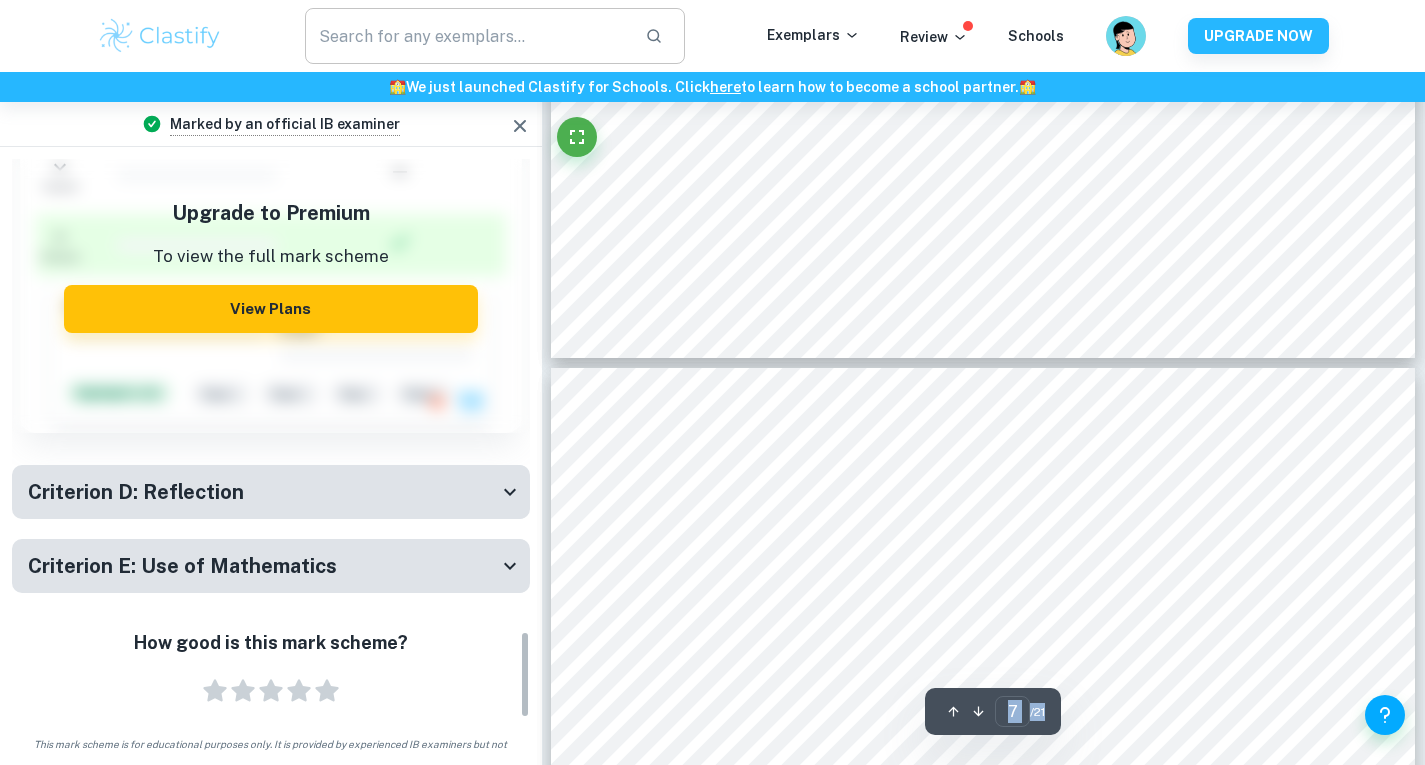 scroll, scrollTop: 3217, scrollLeft: 0, axis: vertical 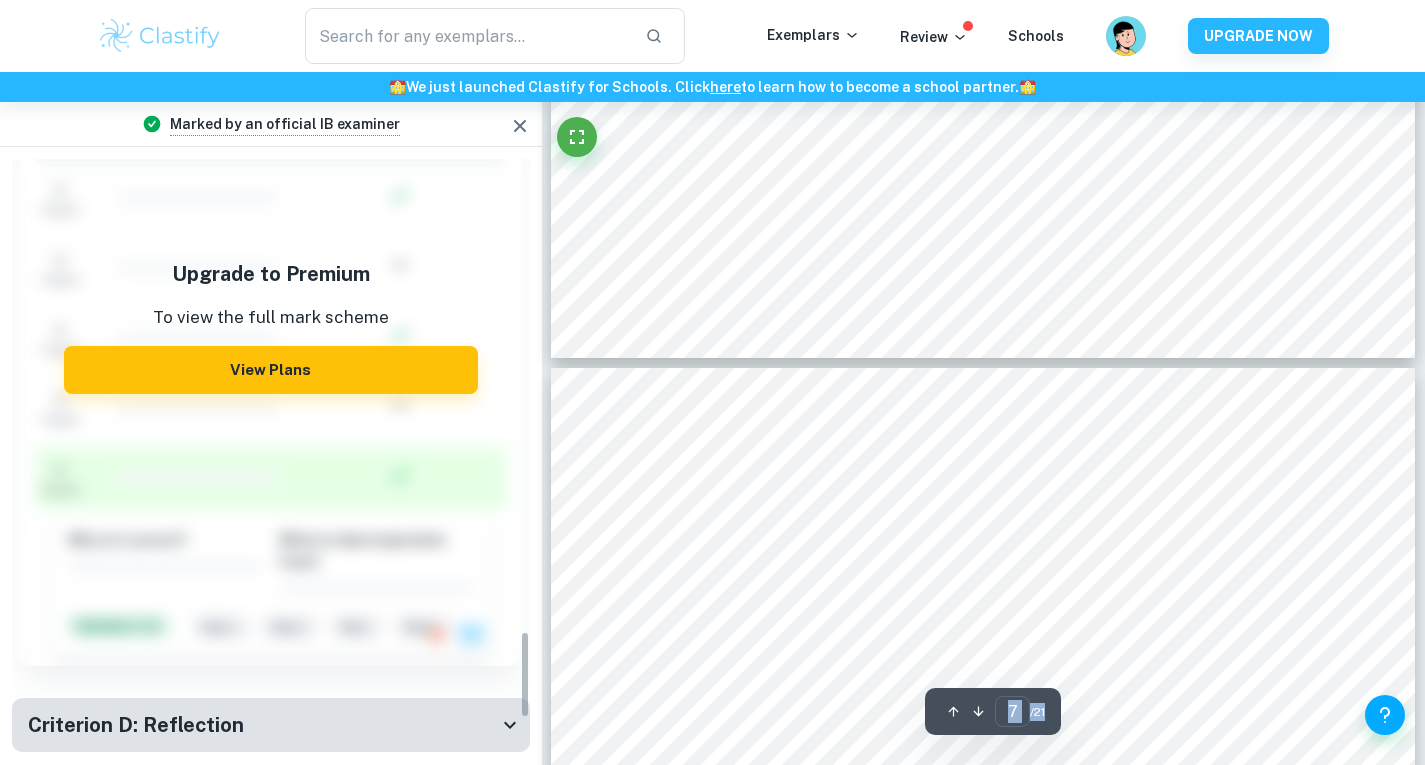 type on "6" 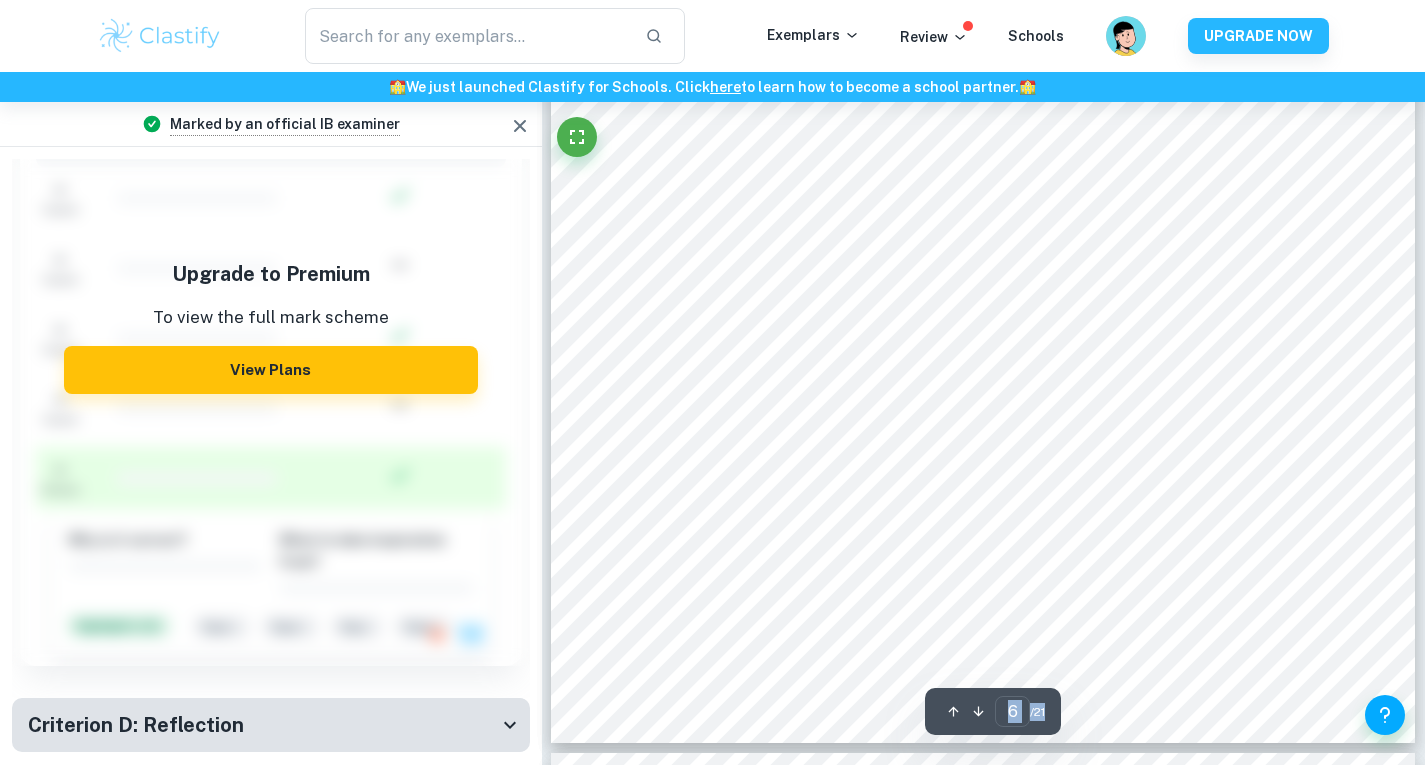 scroll, scrollTop: 6744, scrollLeft: 0, axis: vertical 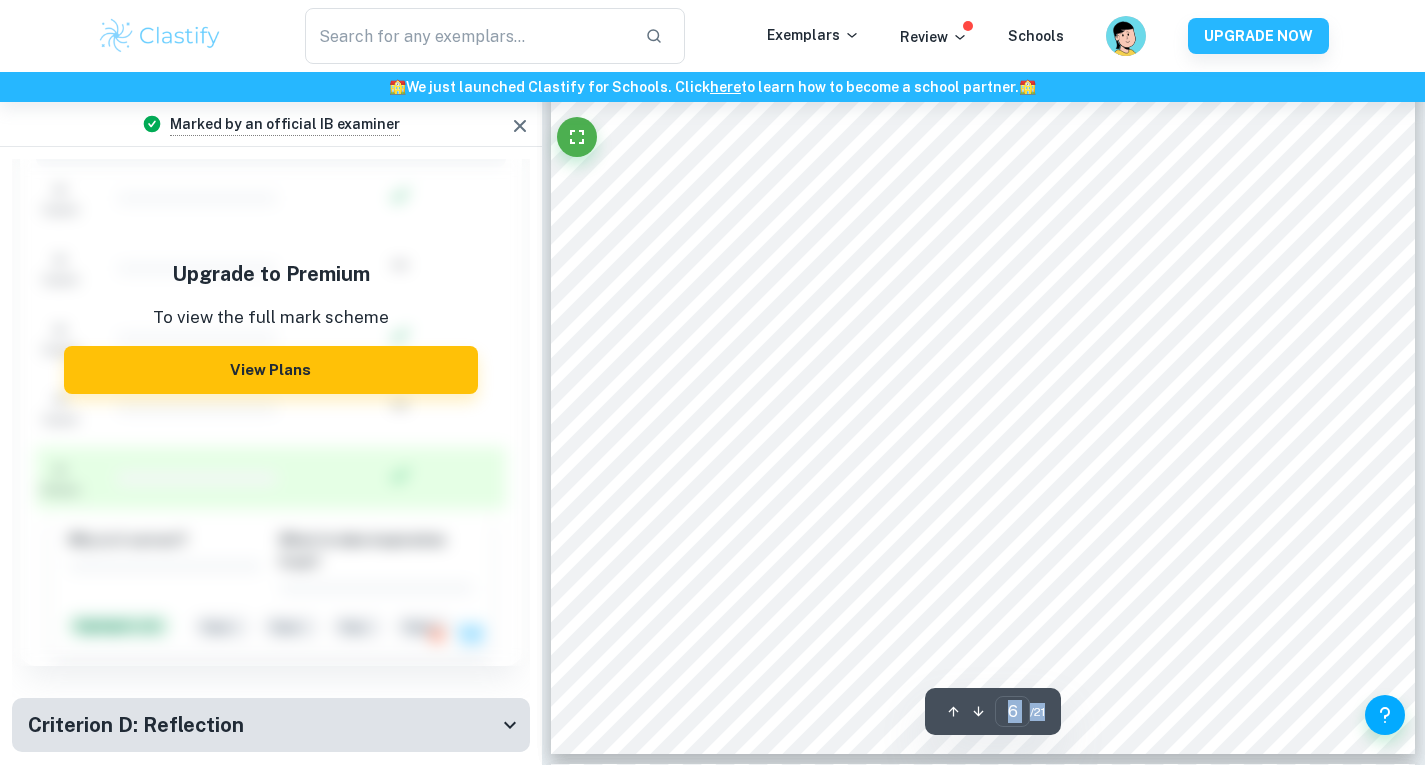 click 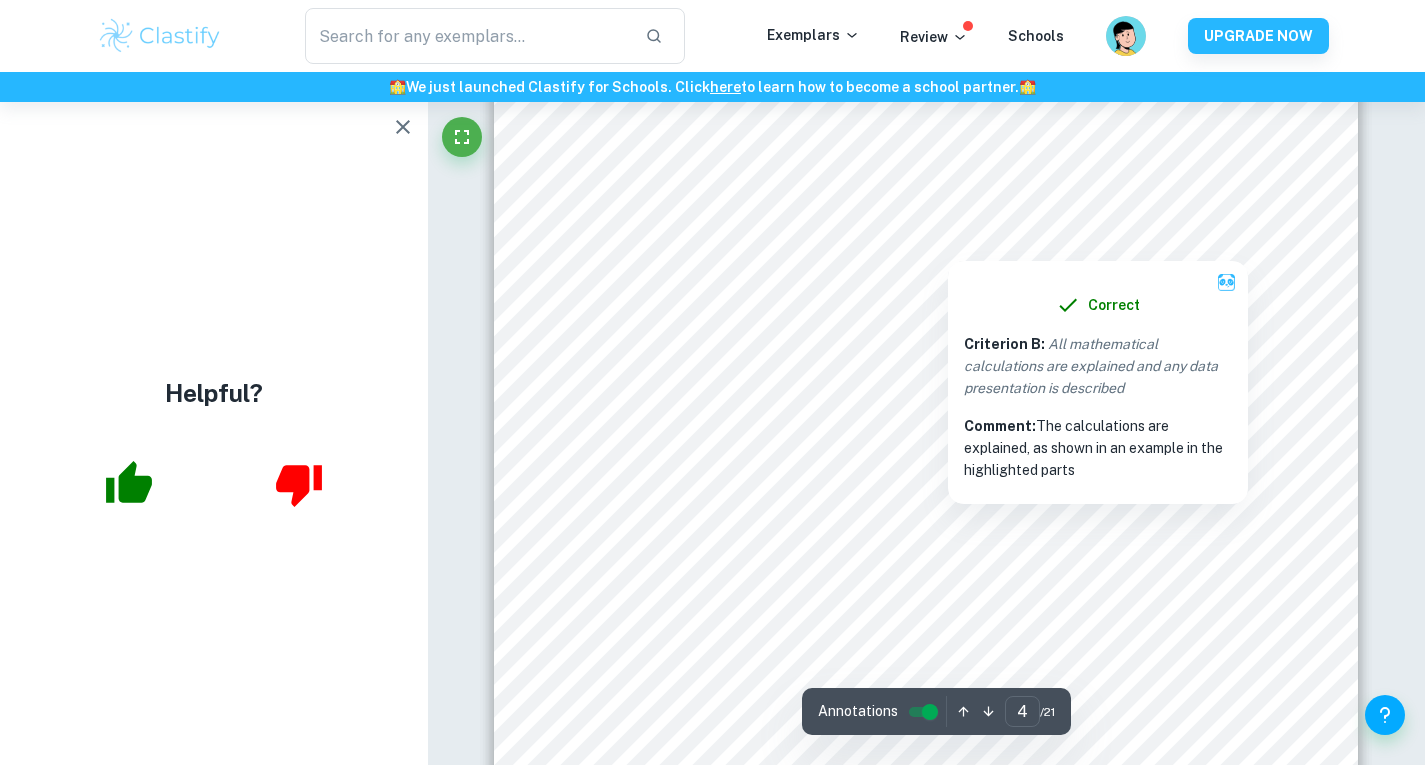 scroll, scrollTop: 4500, scrollLeft: 0, axis: vertical 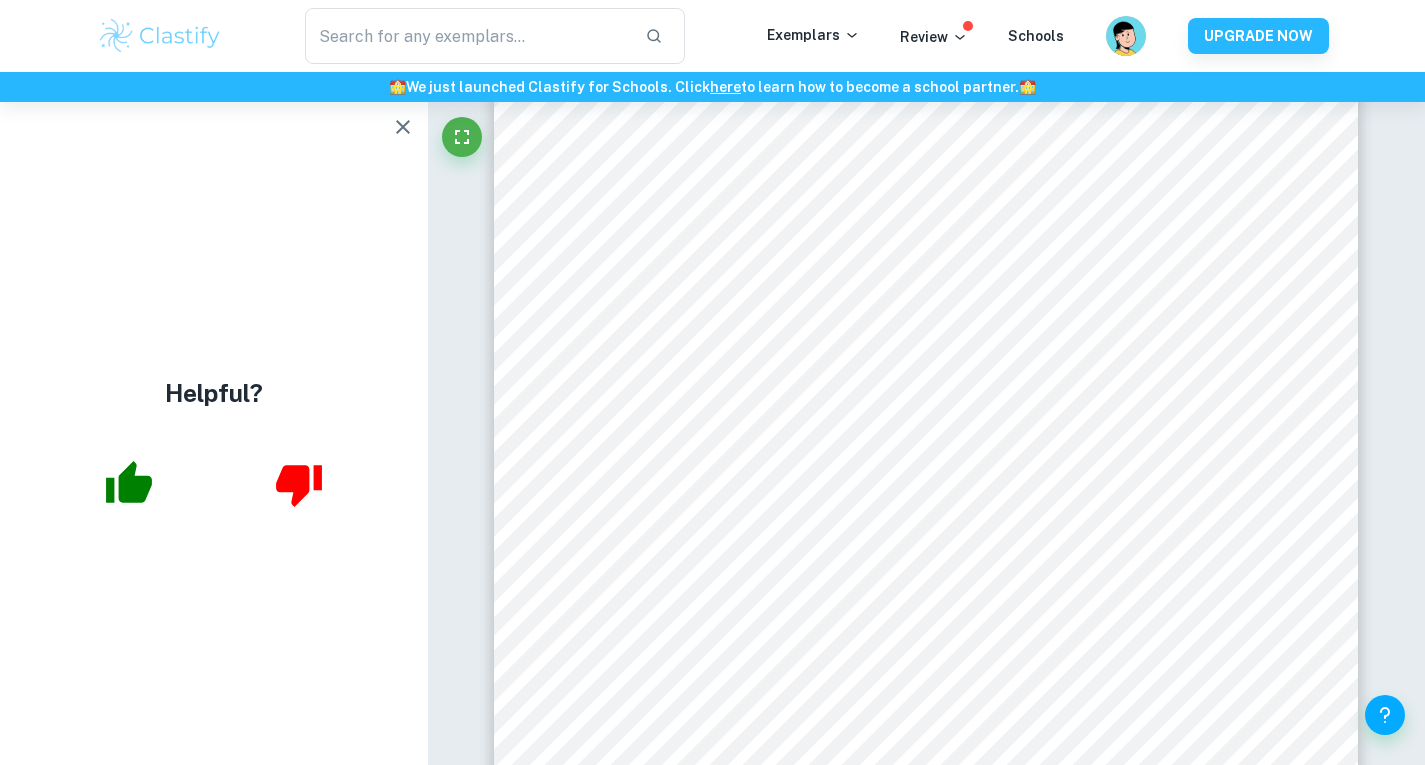 click on "​ Exemplars Review Schools UPGRADE NOW" at bounding box center [713, 36] 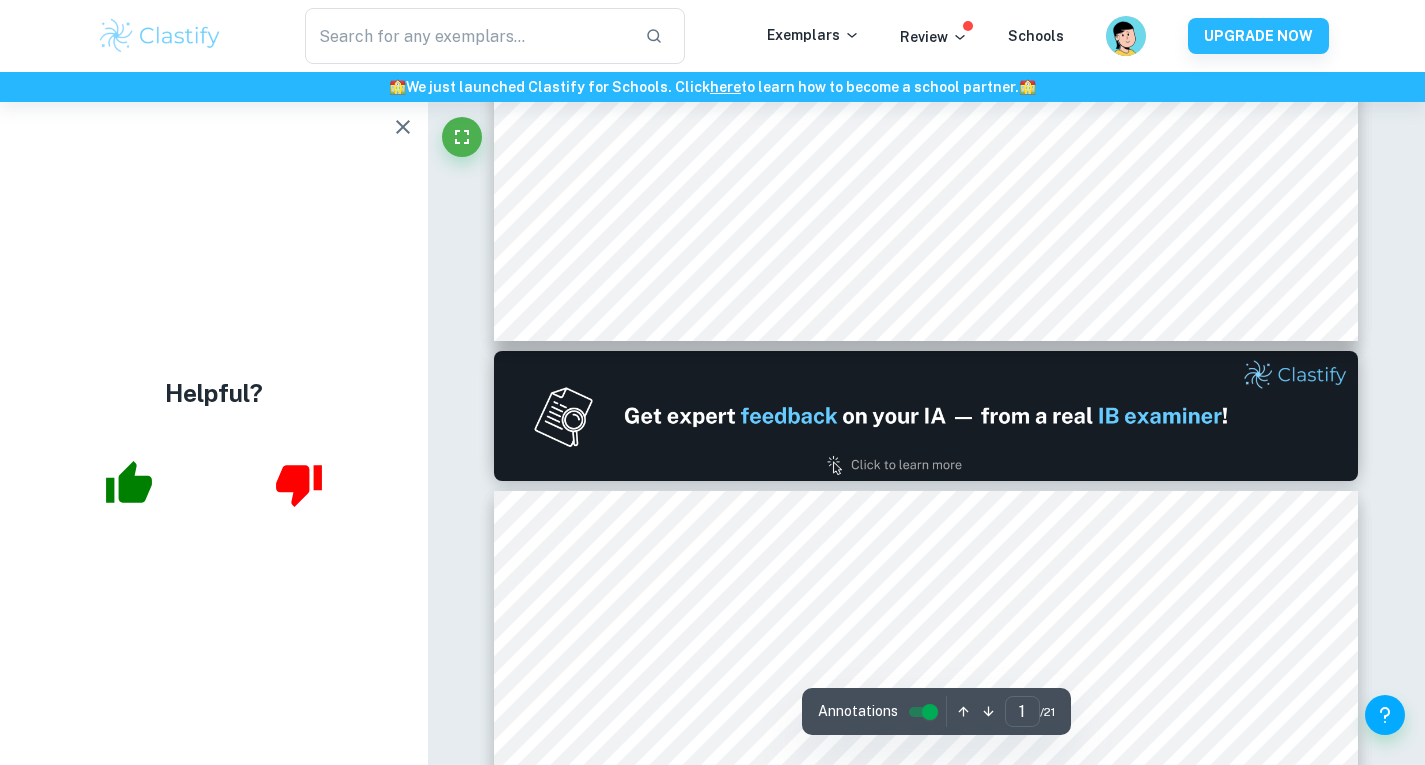 scroll, scrollTop: 1001, scrollLeft: 0, axis: vertical 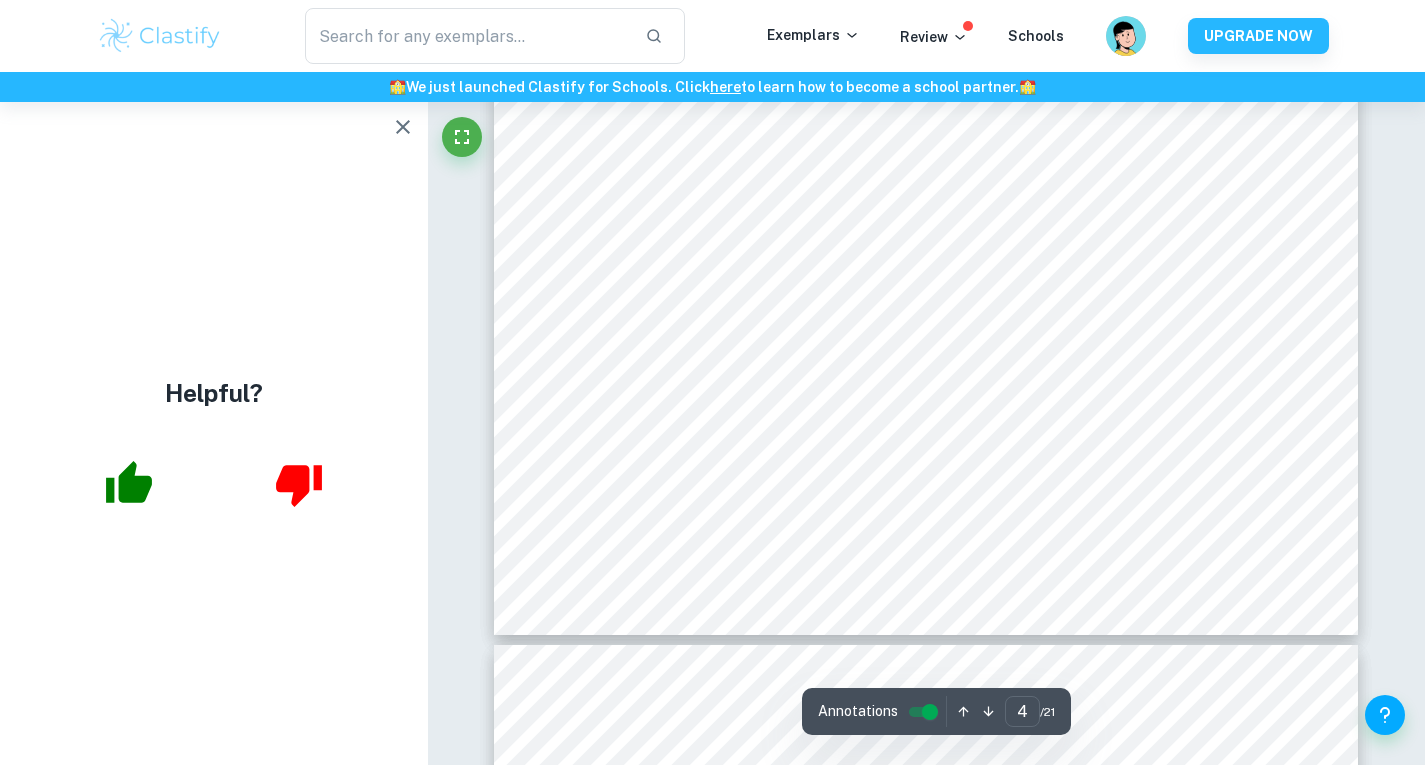 type on "5" 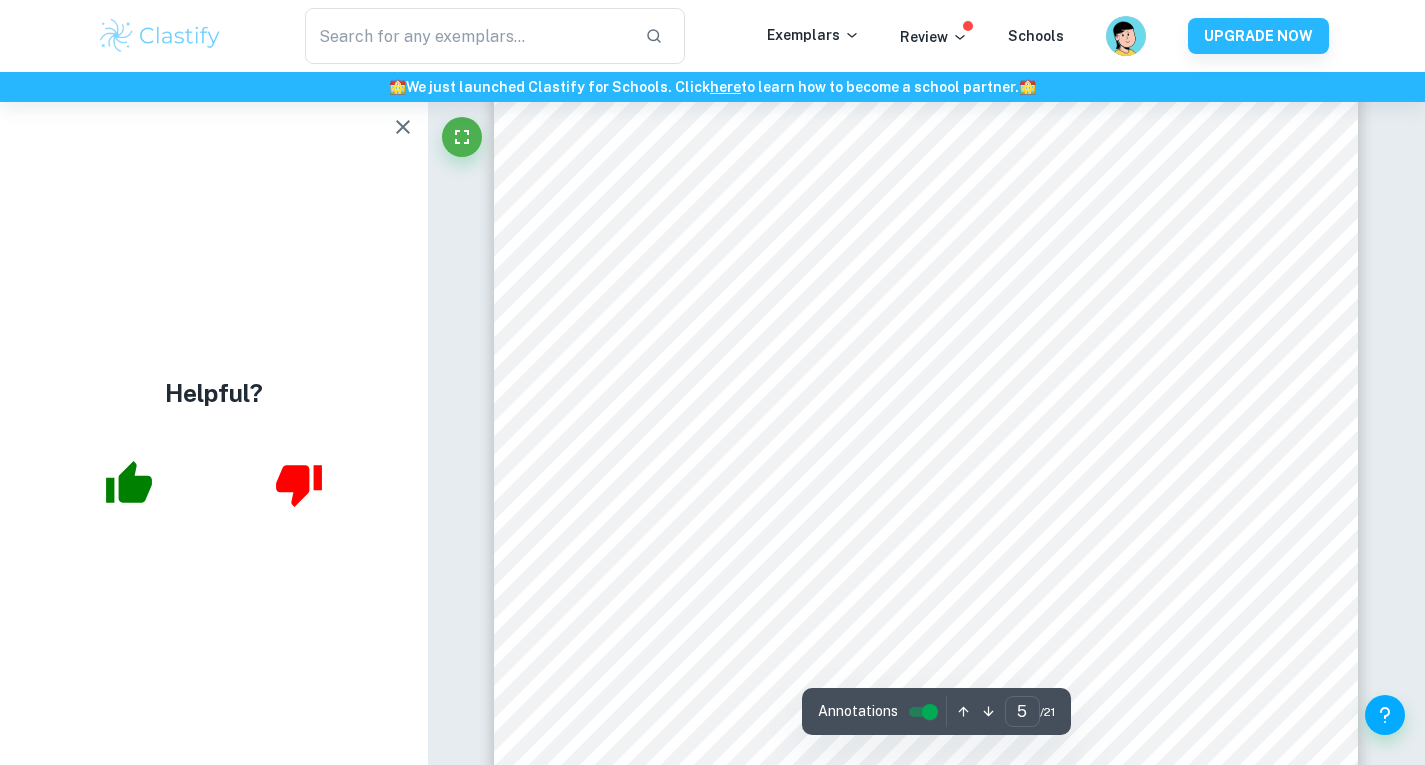 scroll, scrollTop: 5583, scrollLeft: 0, axis: vertical 